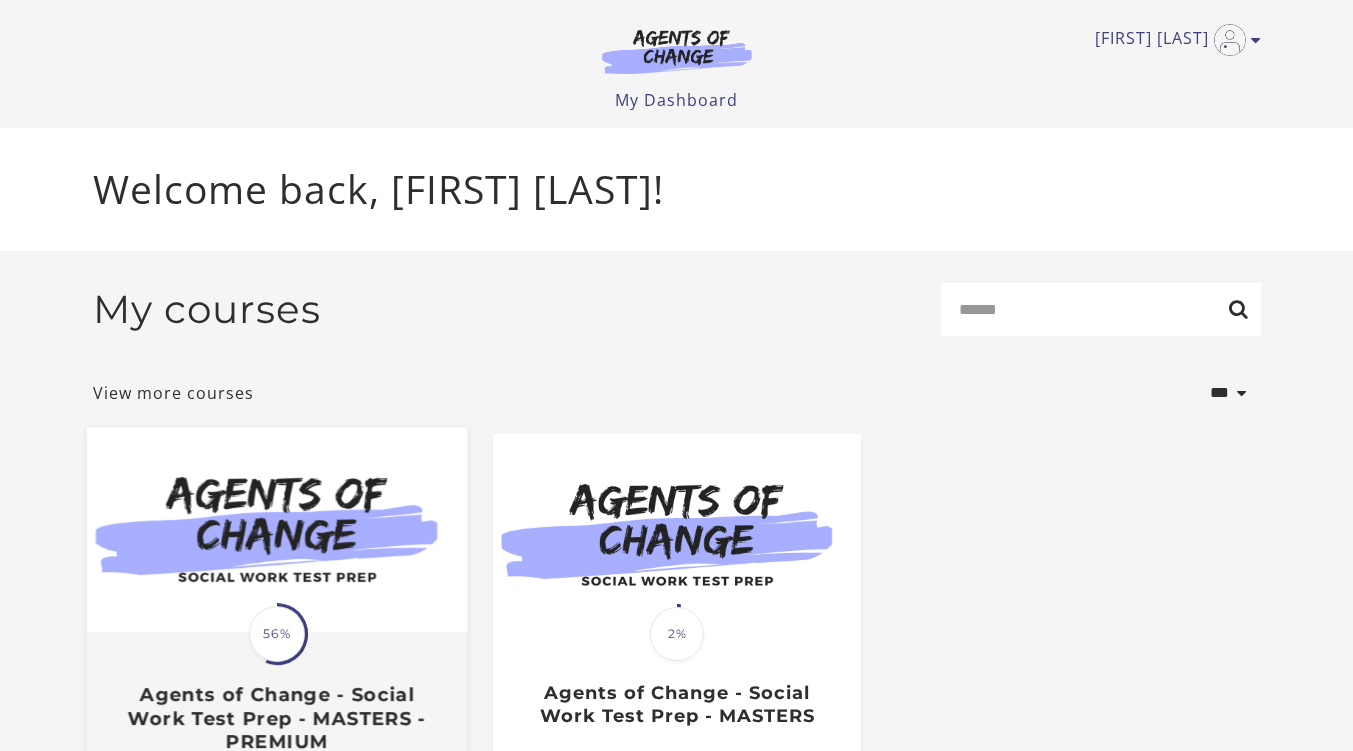 click at bounding box center (276, 529) 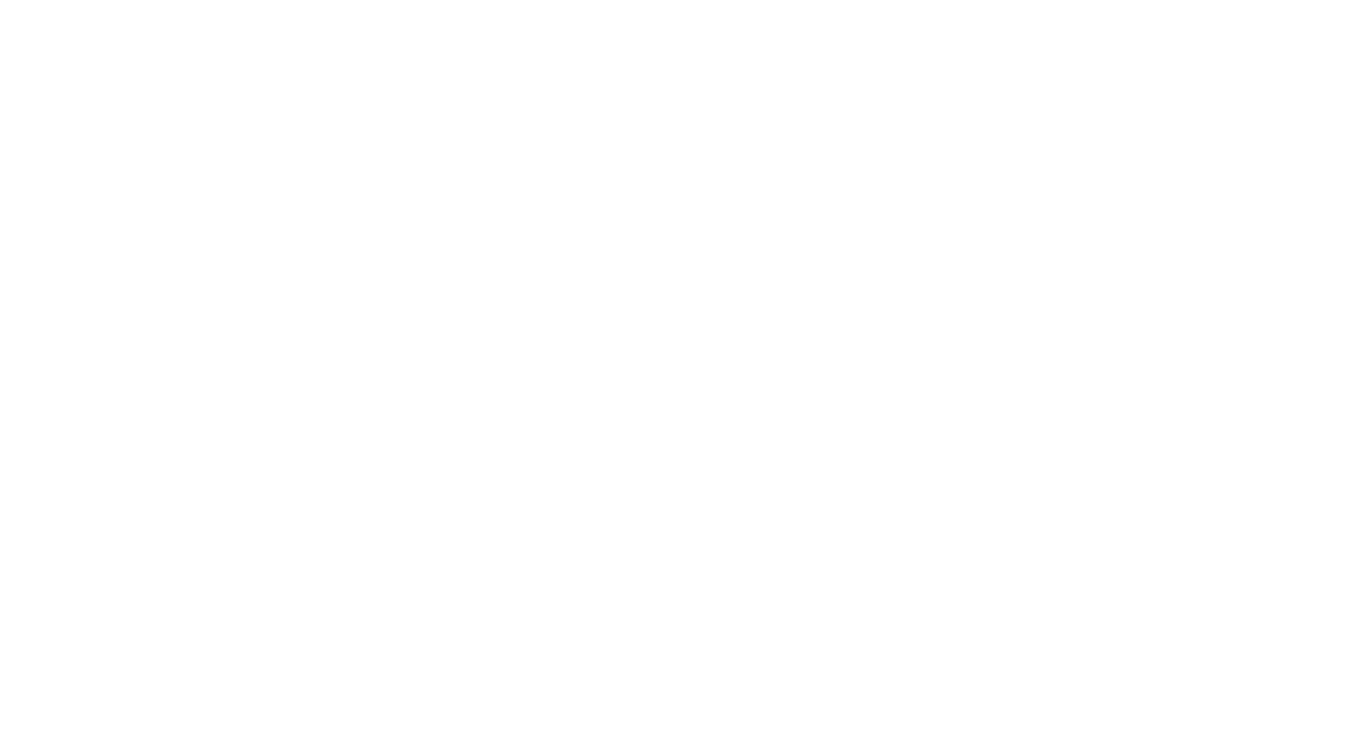 scroll, scrollTop: 0, scrollLeft: 0, axis: both 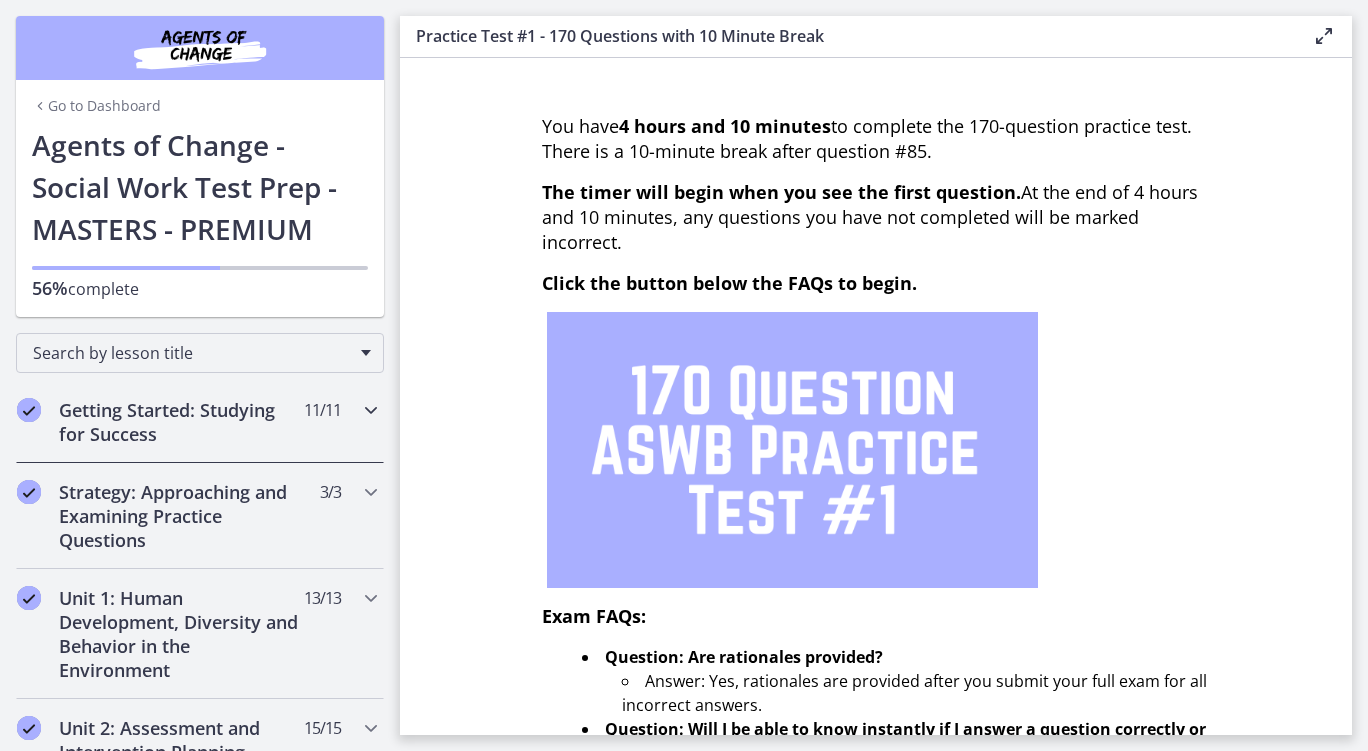 click on "Getting Started: Studying for Success" at bounding box center (181, 422) 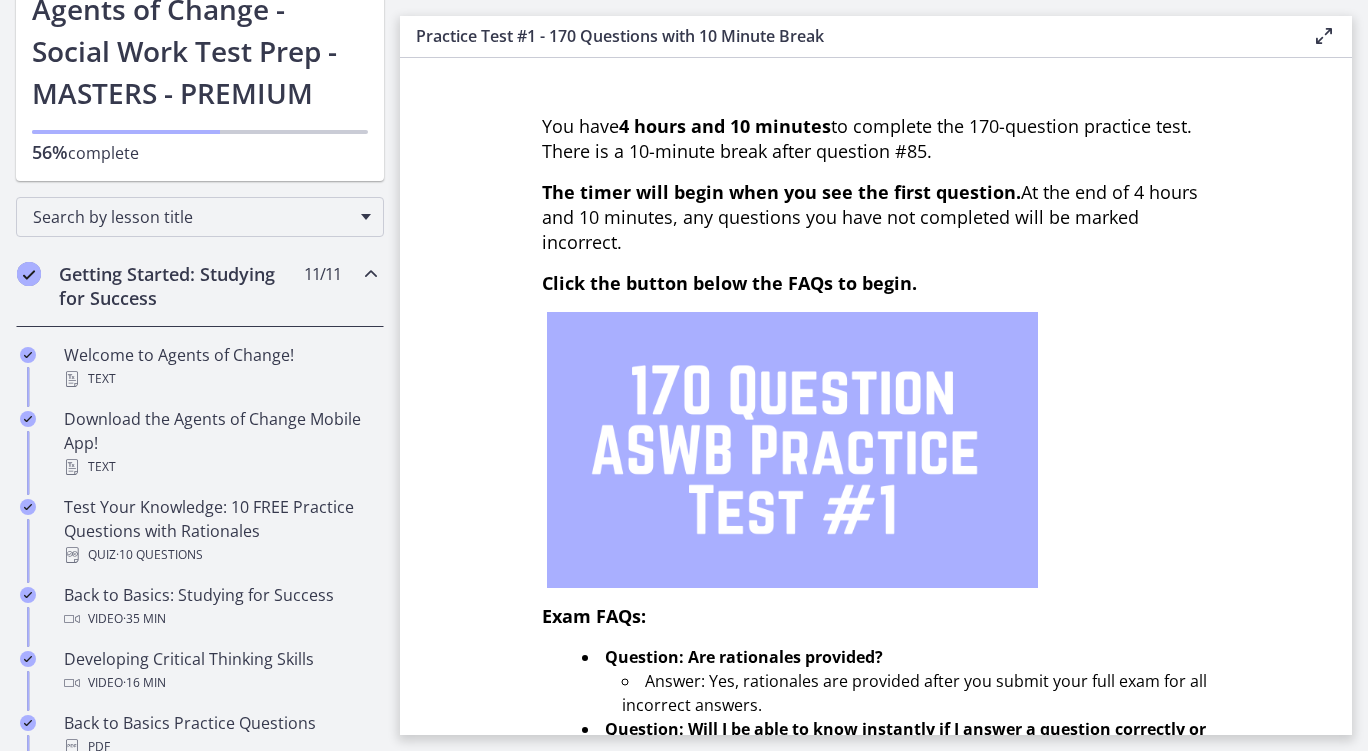 scroll, scrollTop: 151, scrollLeft: 0, axis: vertical 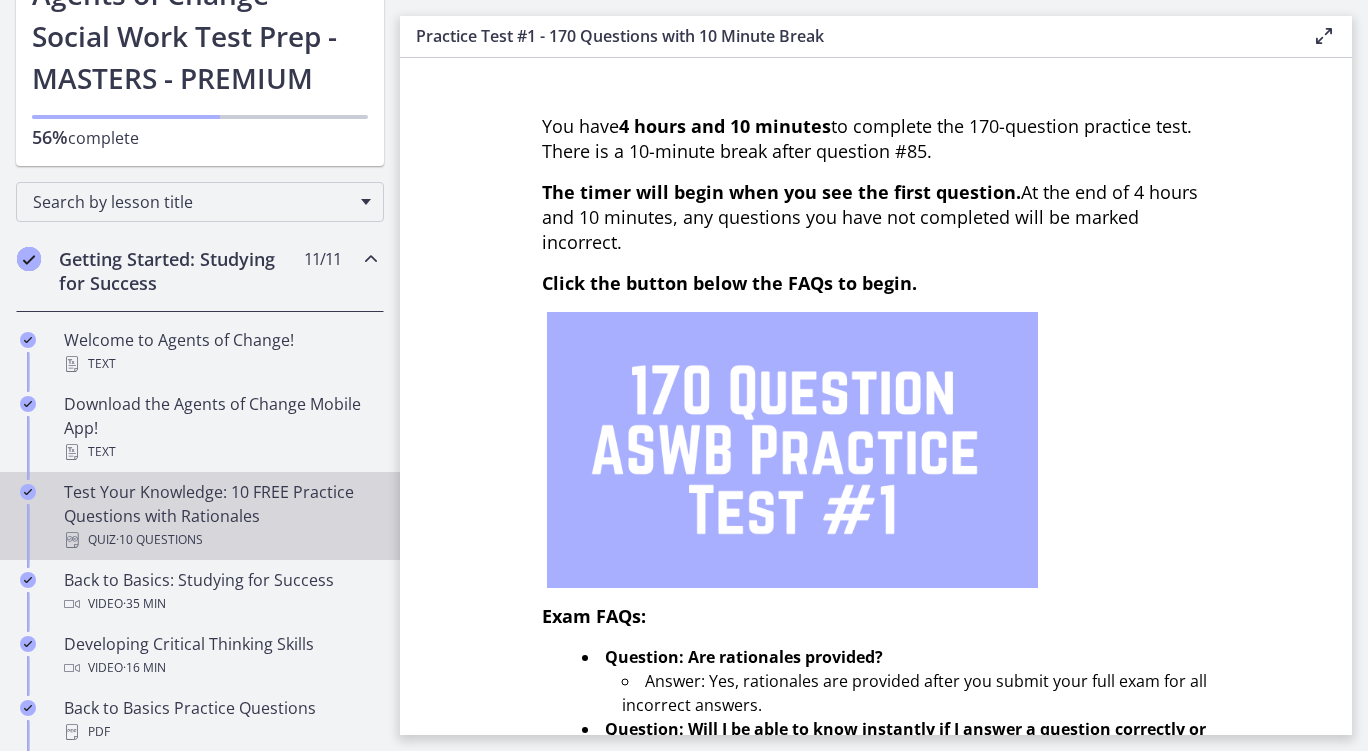 click on "Test Your Knowledge: 10 FREE Practice Questions with Rationales
Quiz
·  10 Questions" at bounding box center (220, 516) 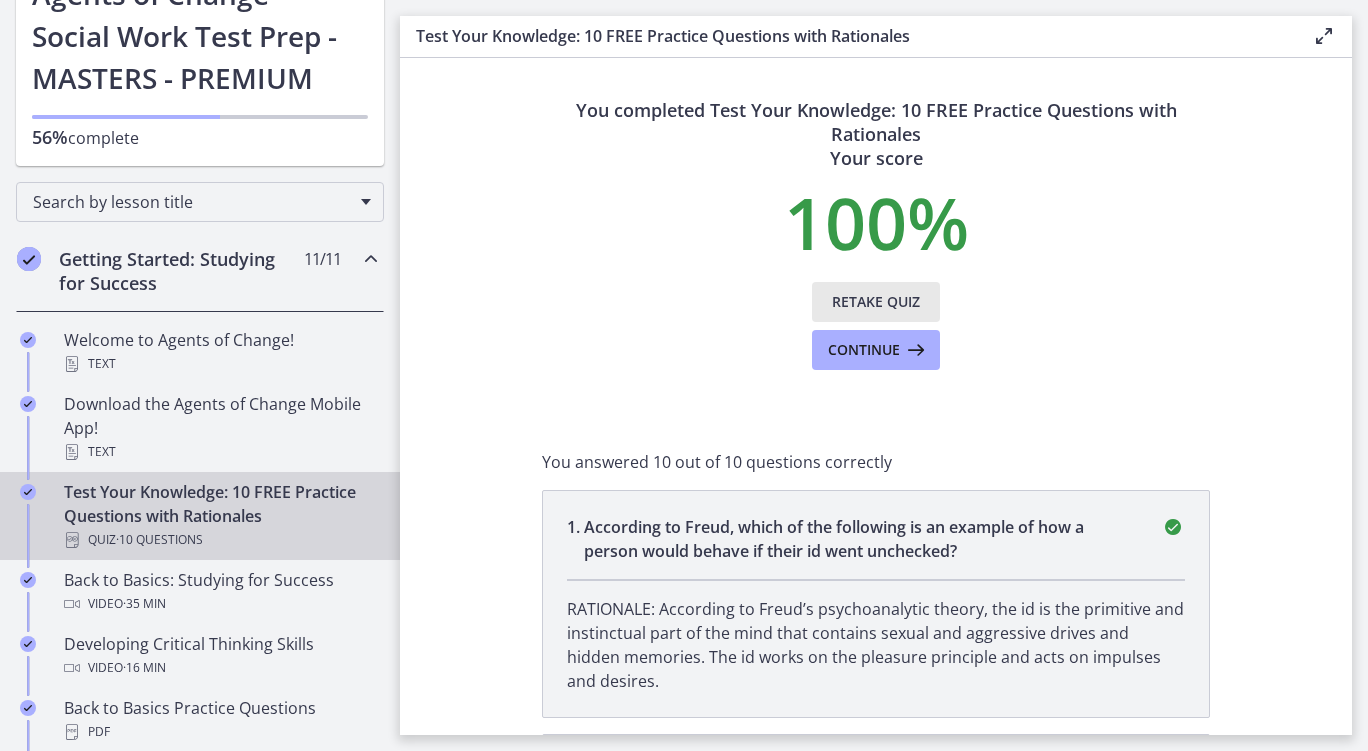 click on "Retake Quiz" at bounding box center [876, 302] 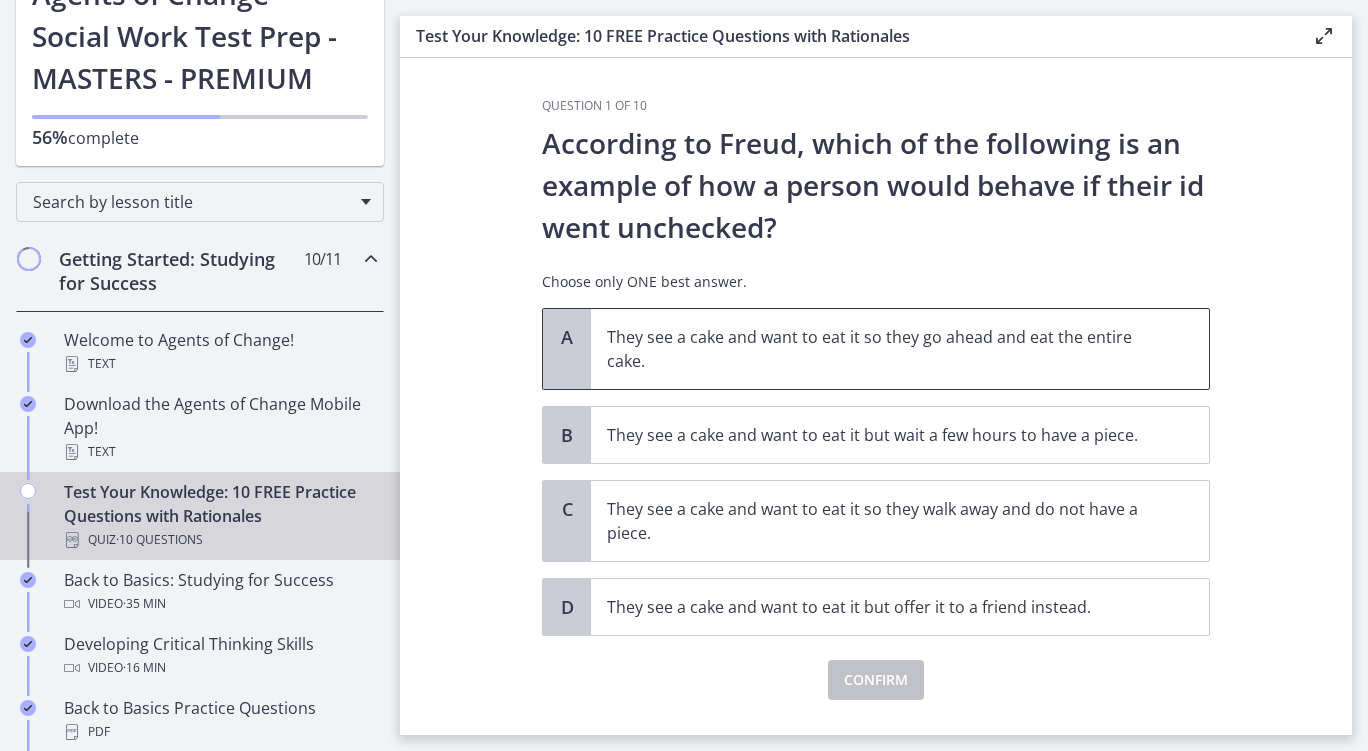click on "They see a cake and want to eat it so they go ahead and eat the entire cake." at bounding box center (880, 349) 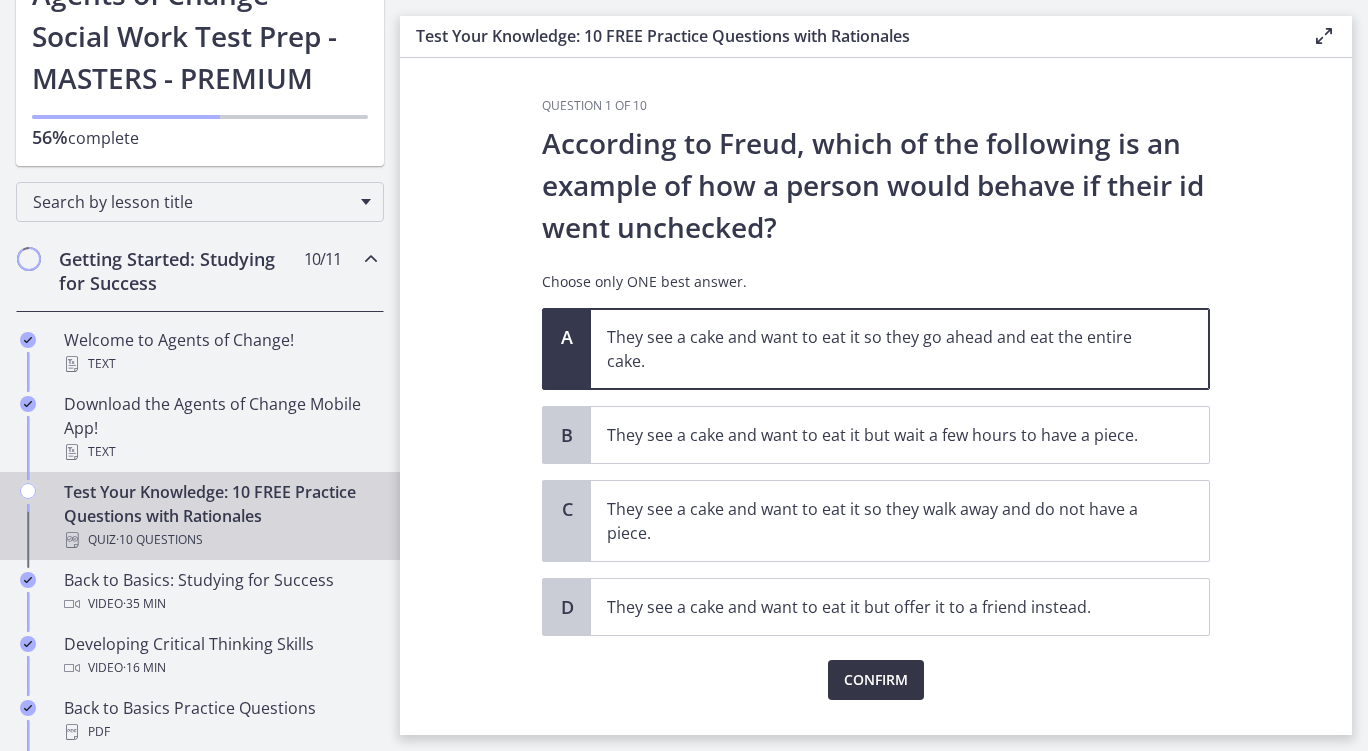 click on "Confirm" at bounding box center (876, 680) 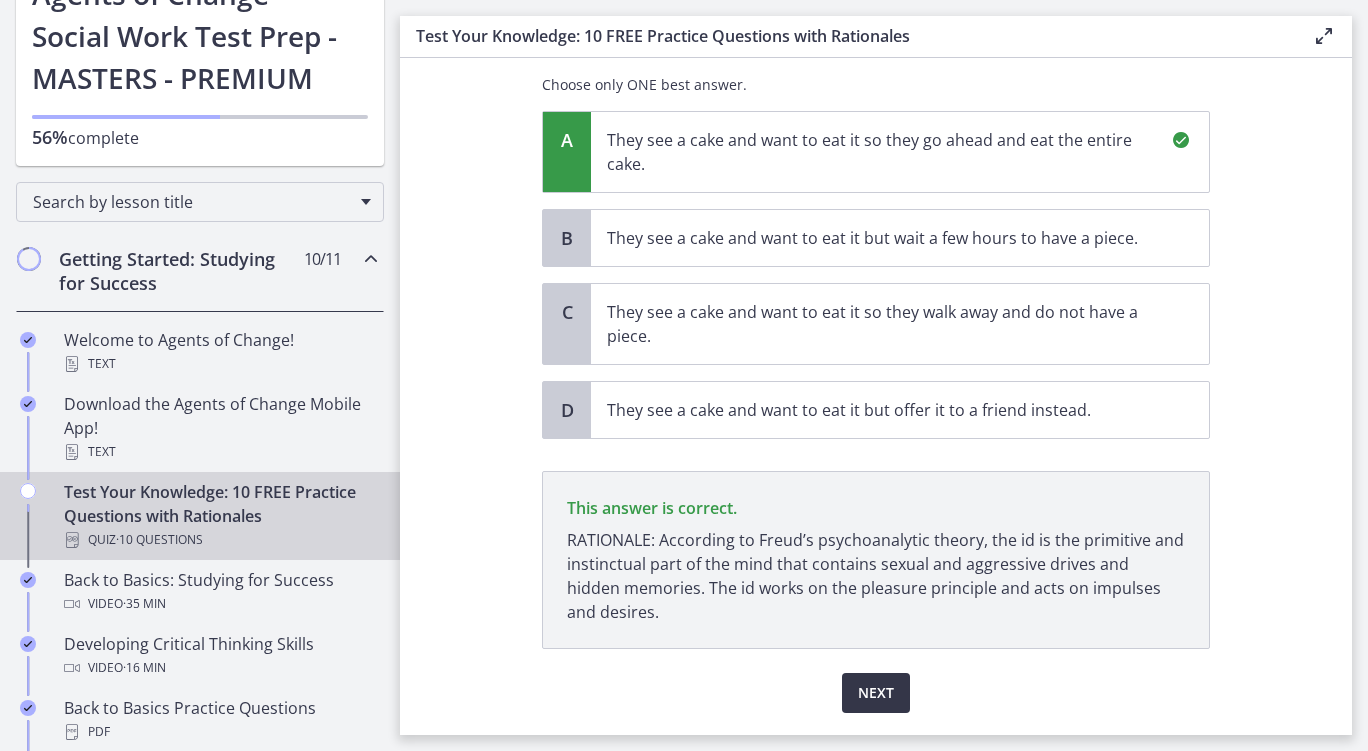 scroll, scrollTop: 255, scrollLeft: 0, axis: vertical 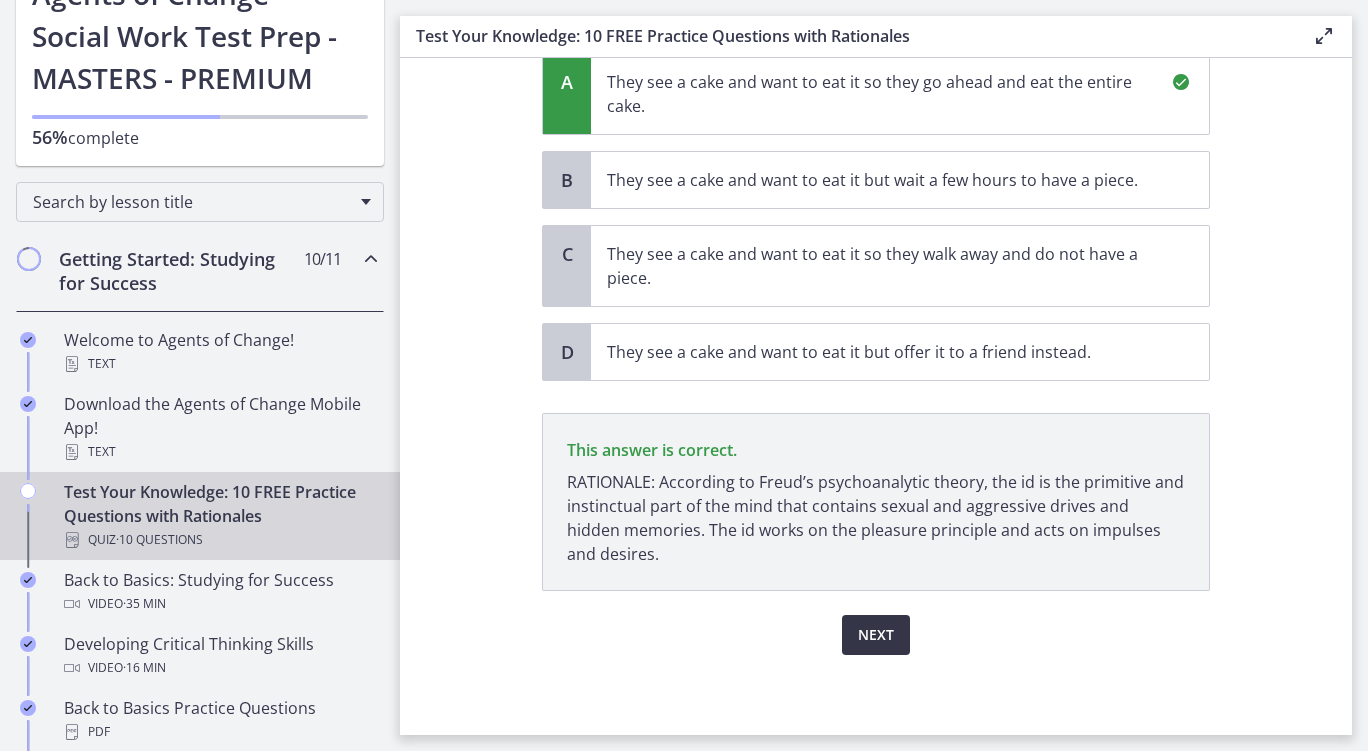 click on "Next" at bounding box center (876, 635) 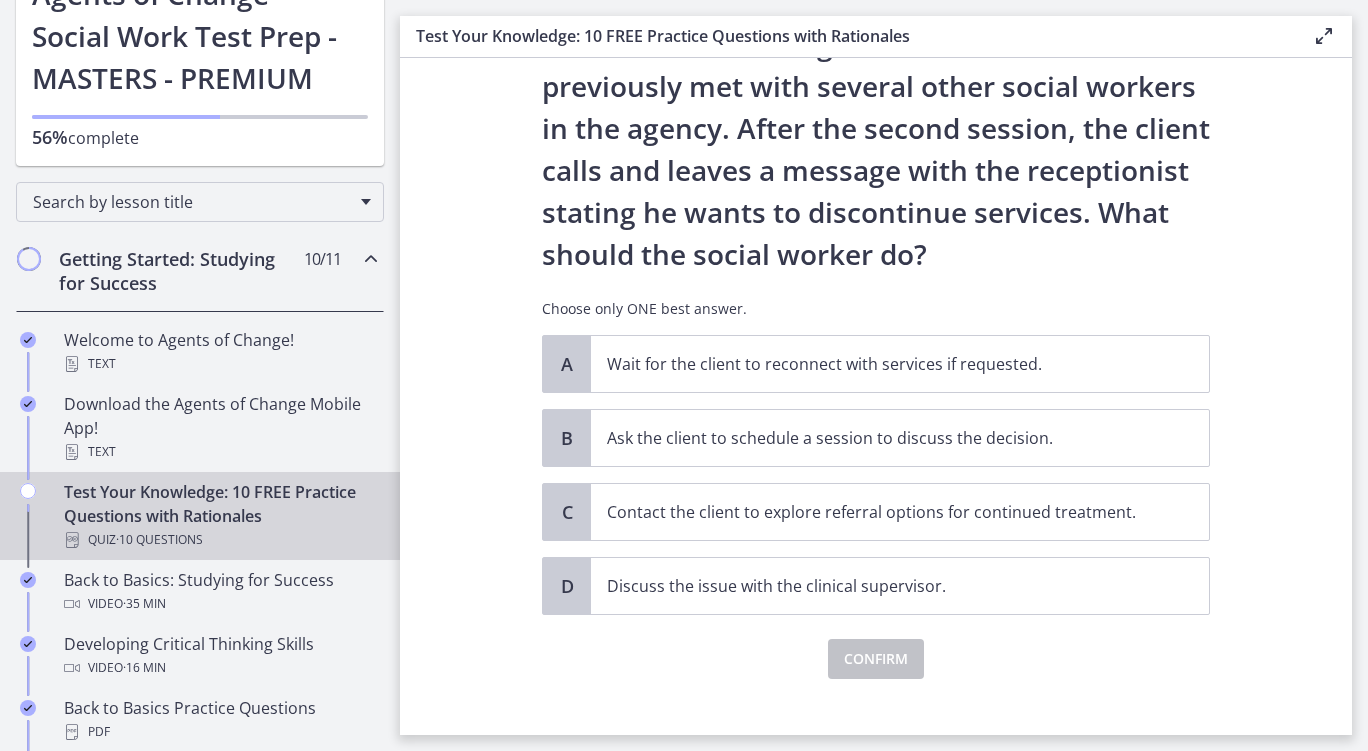 scroll, scrollTop: 148, scrollLeft: 0, axis: vertical 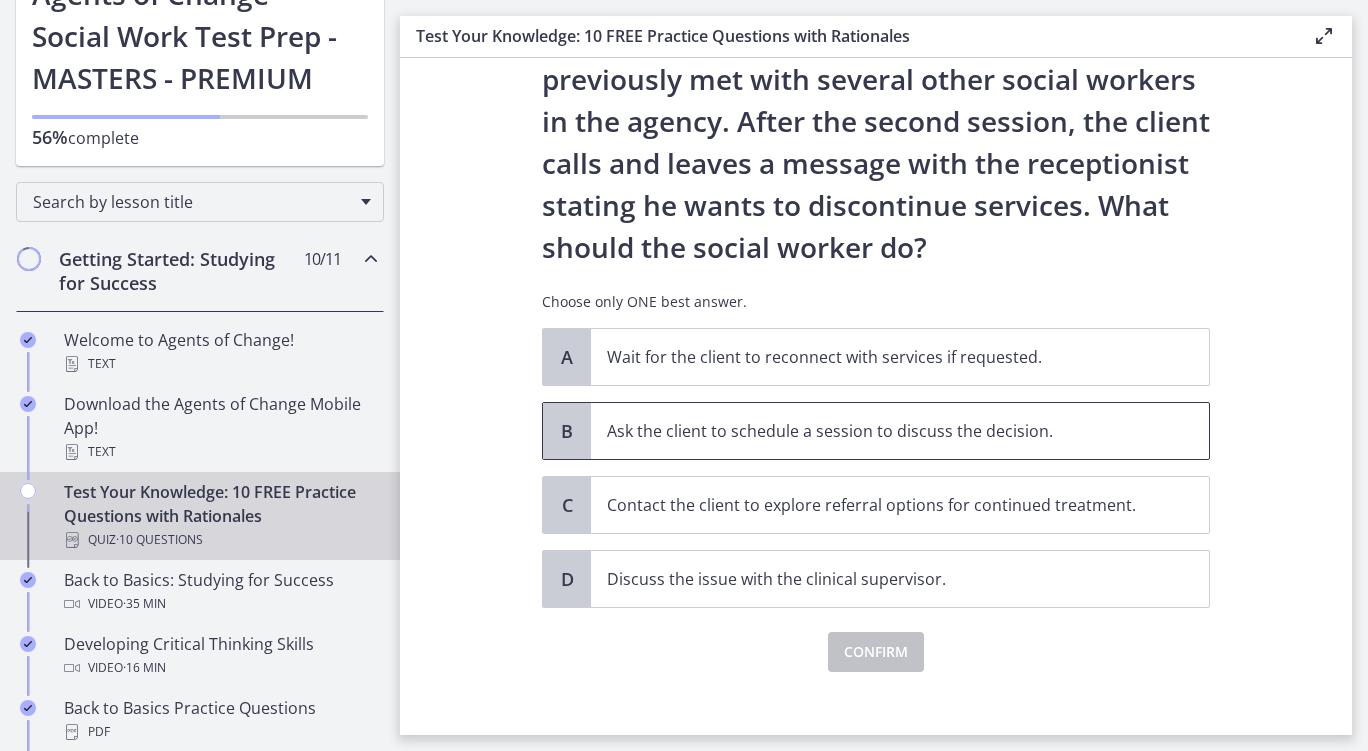 click on "Ask the client to schedule a session to discuss the decision." at bounding box center [880, 431] 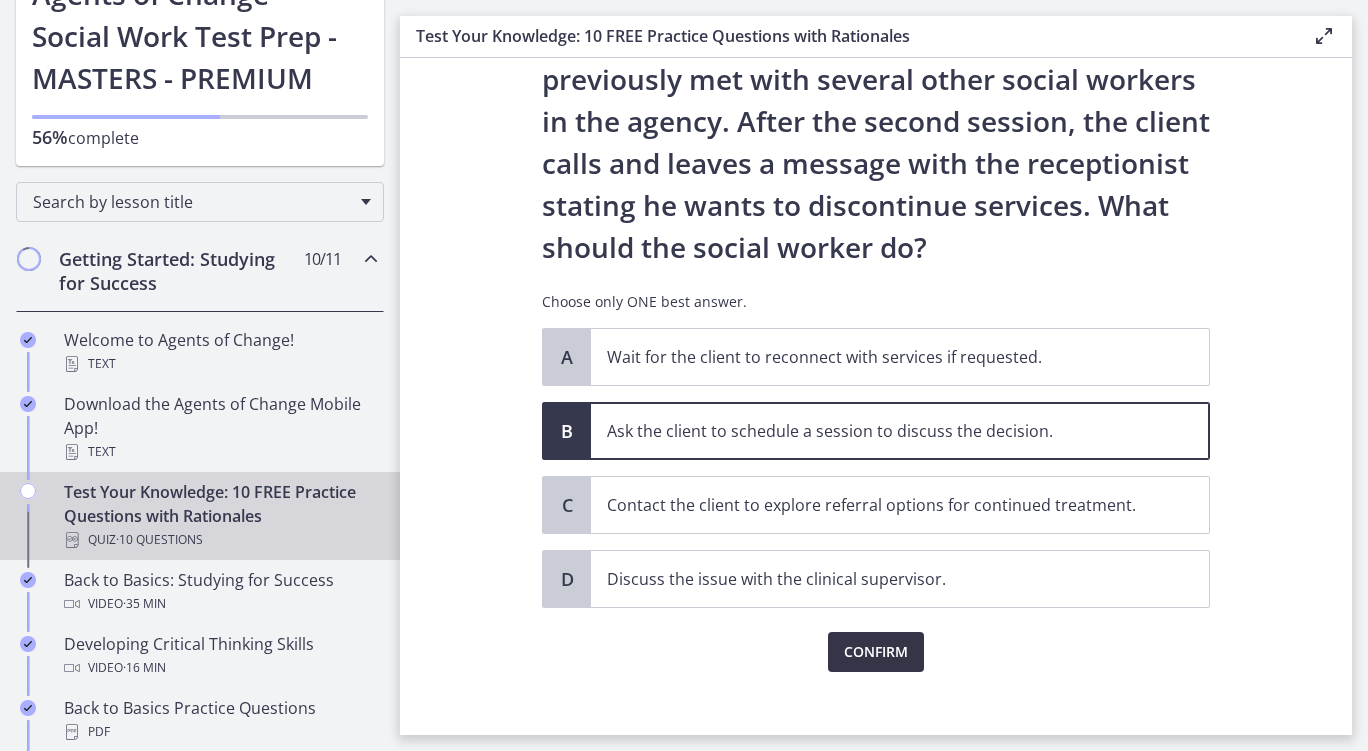 click on "Confirm" at bounding box center (876, 652) 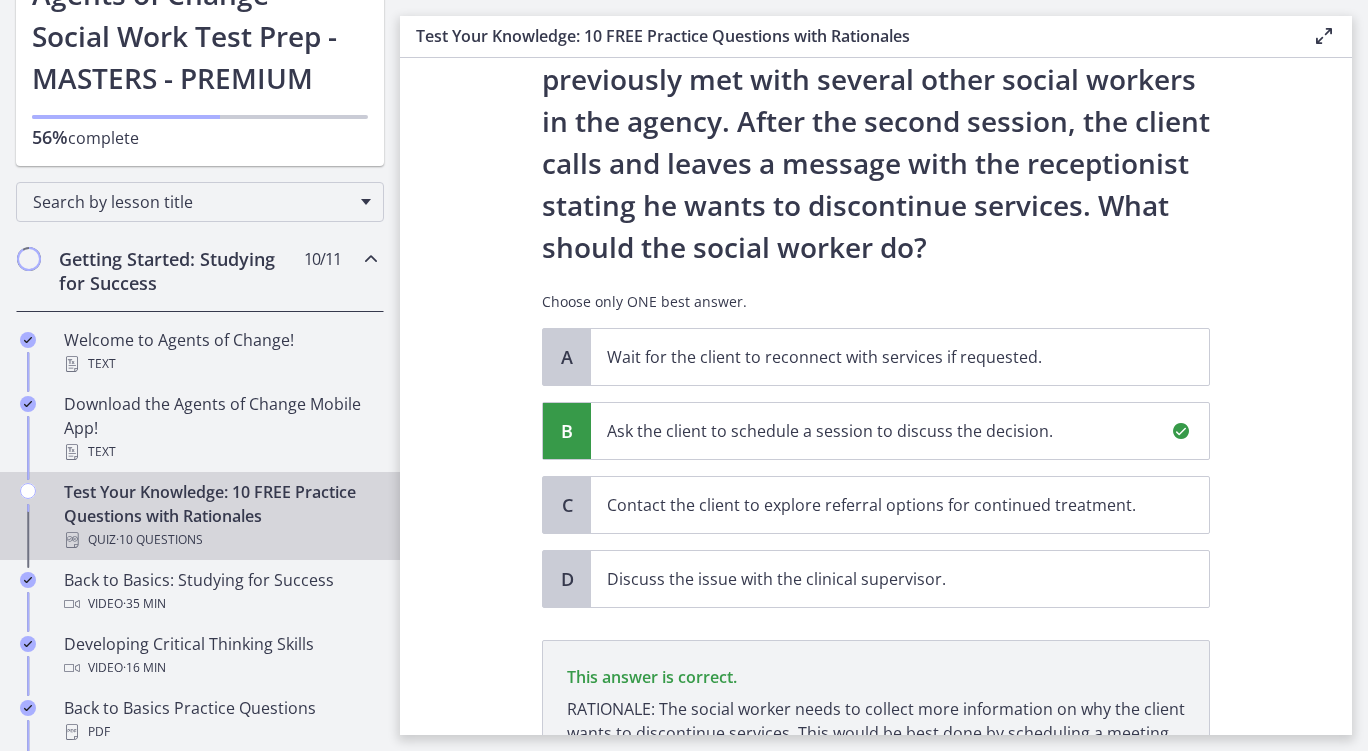 scroll, scrollTop: 399, scrollLeft: 0, axis: vertical 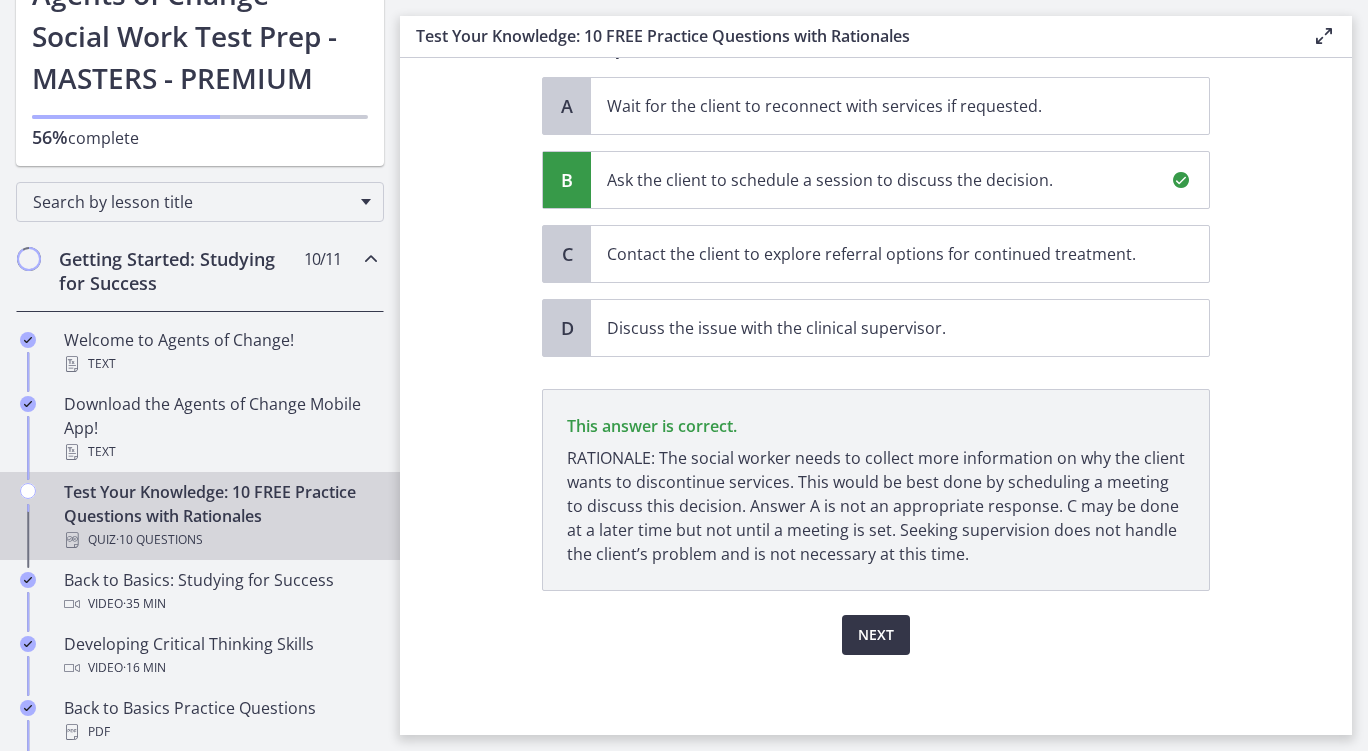 click on "Next" at bounding box center (876, 635) 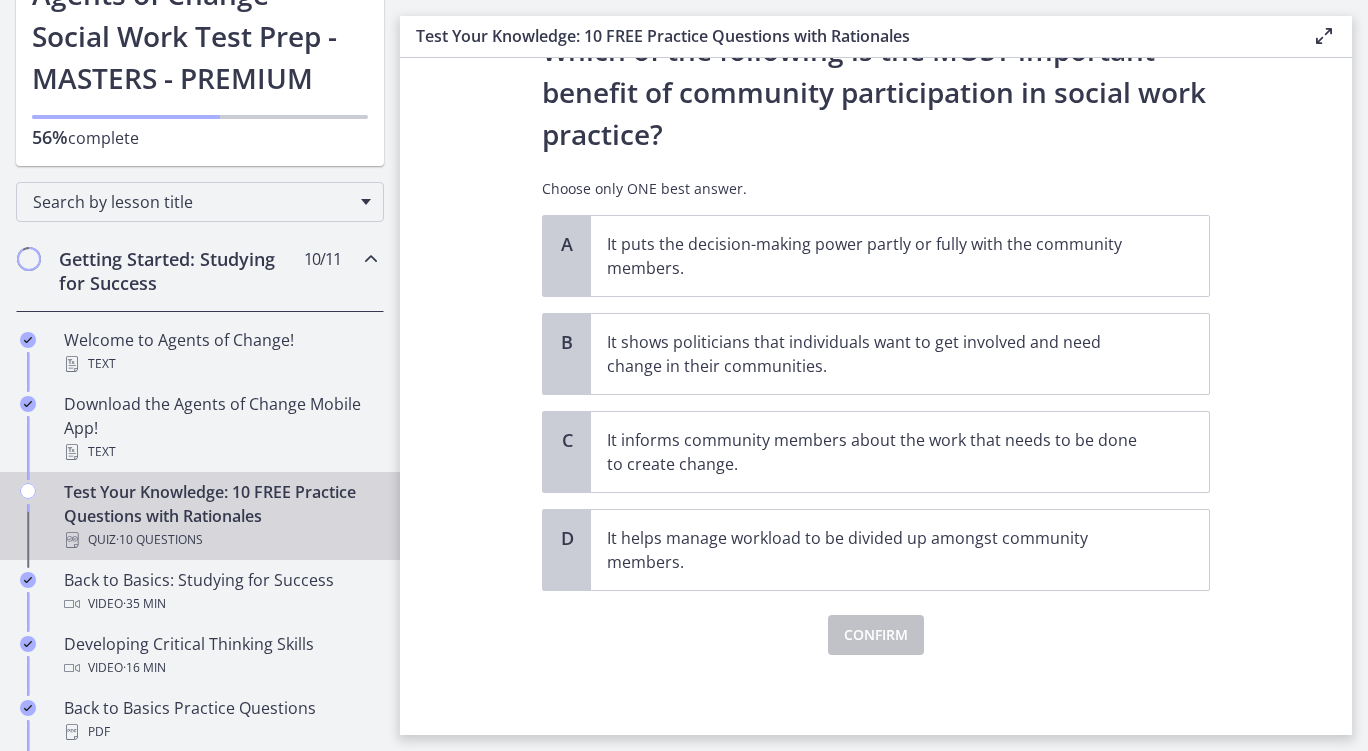 scroll, scrollTop: 0, scrollLeft: 0, axis: both 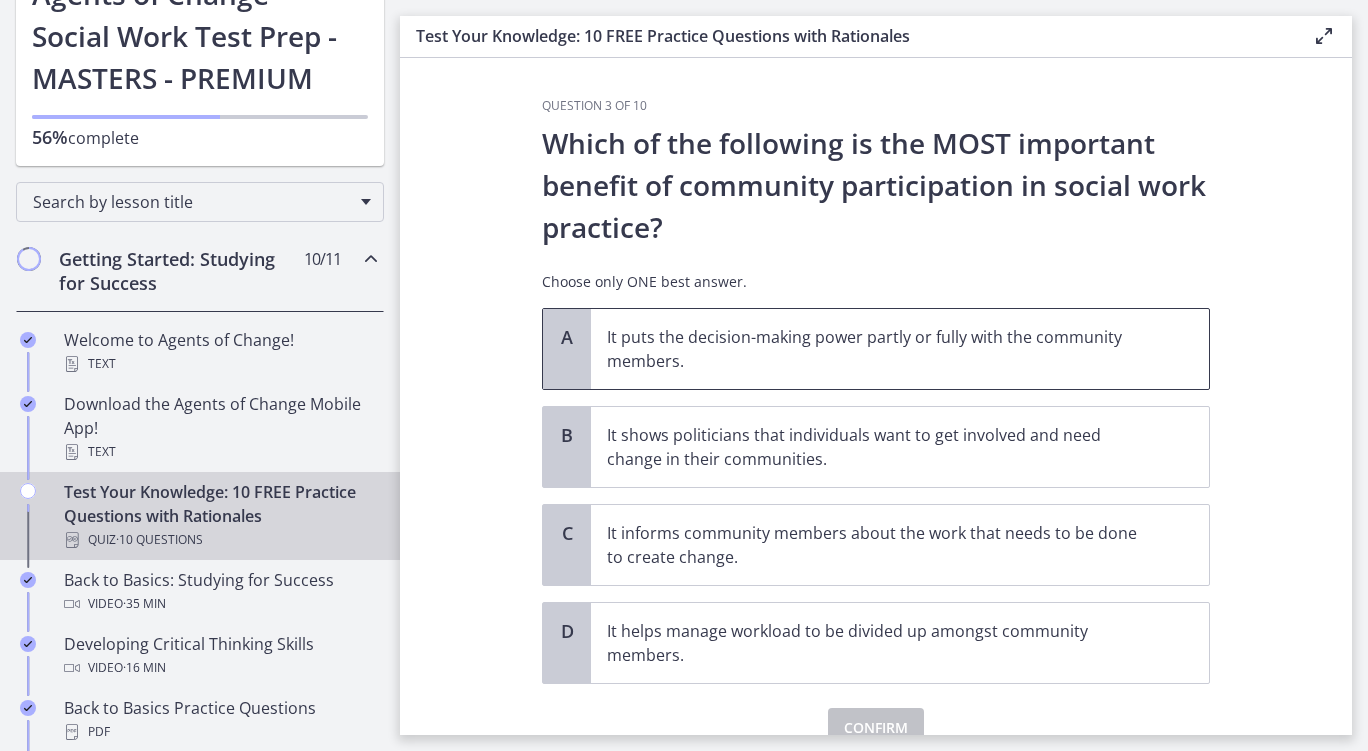 click on "It puts the decision-making power partly or fully with the community members." at bounding box center (880, 349) 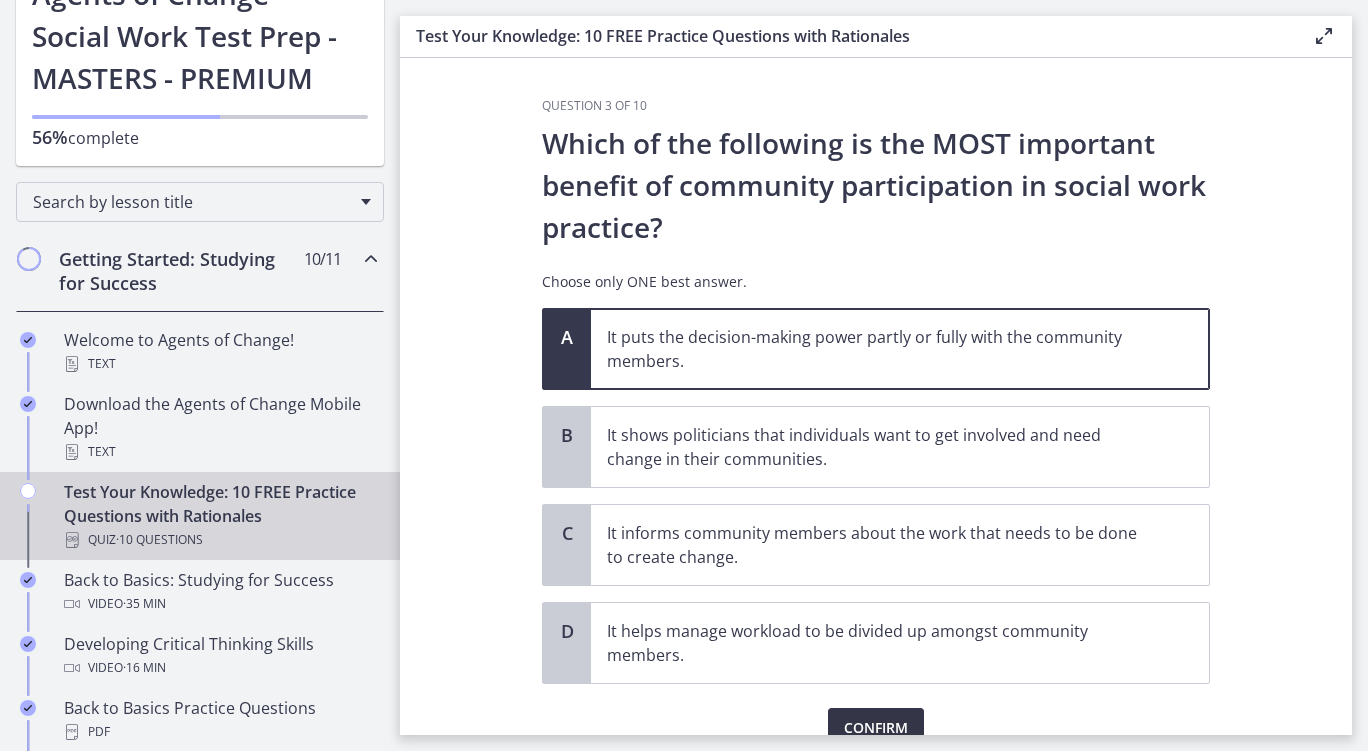 click on "Confirm" at bounding box center (876, 728) 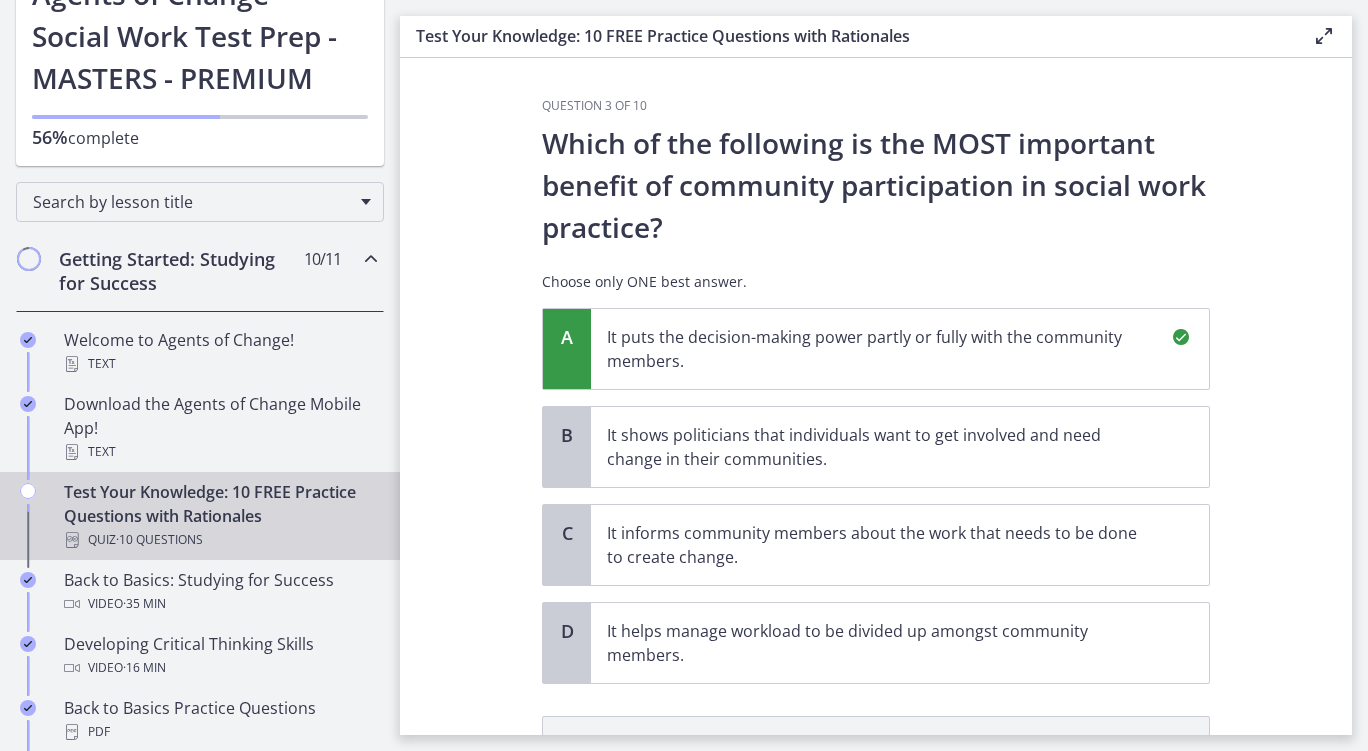 scroll, scrollTop: 303, scrollLeft: 0, axis: vertical 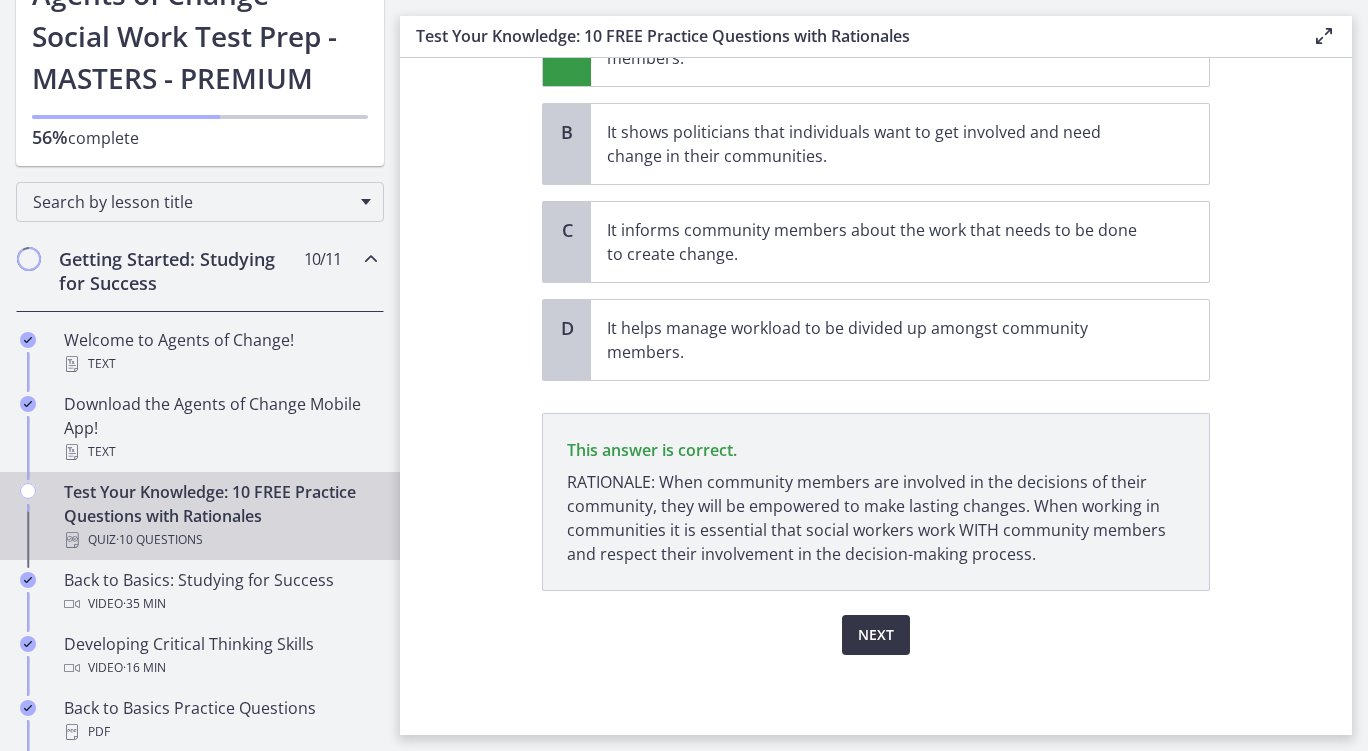 click on "Next" at bounding box center (876, 635) 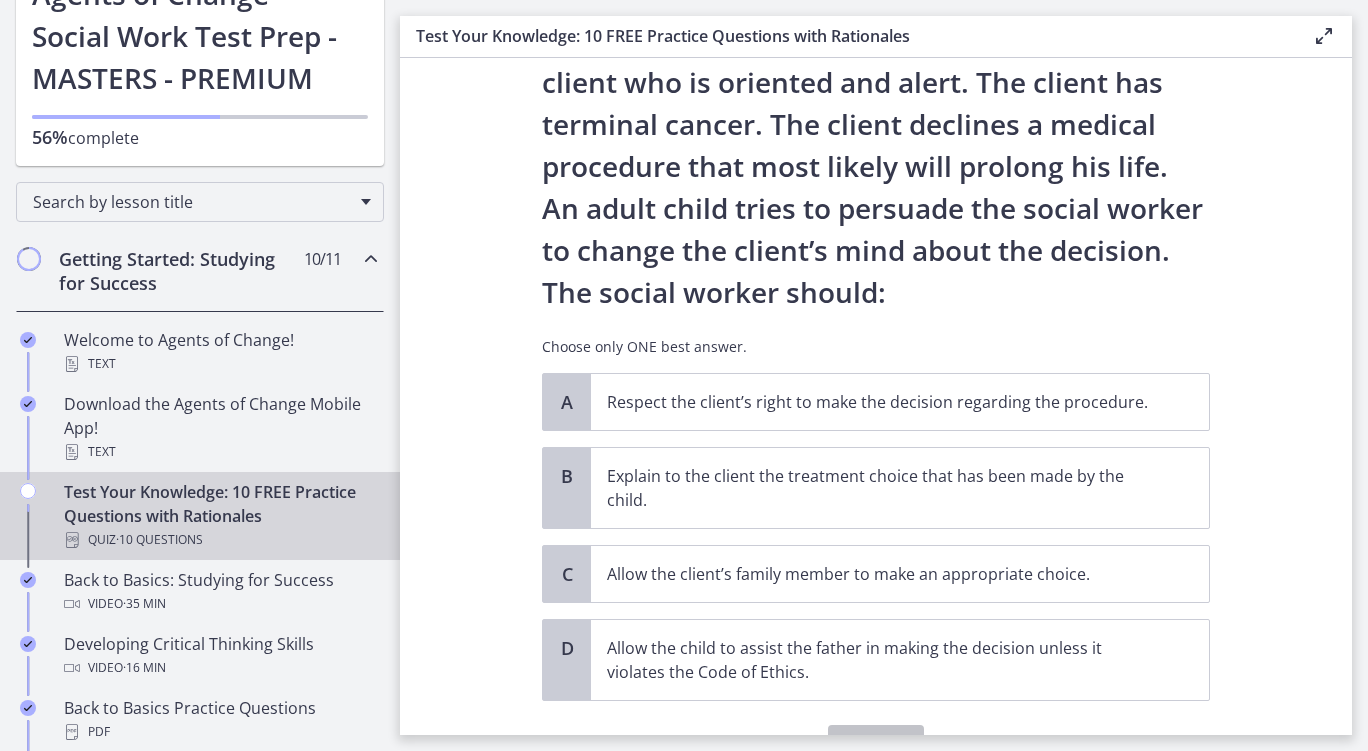 scroll, scrollTop: 102, scrollLeft: 0, axis: vertical 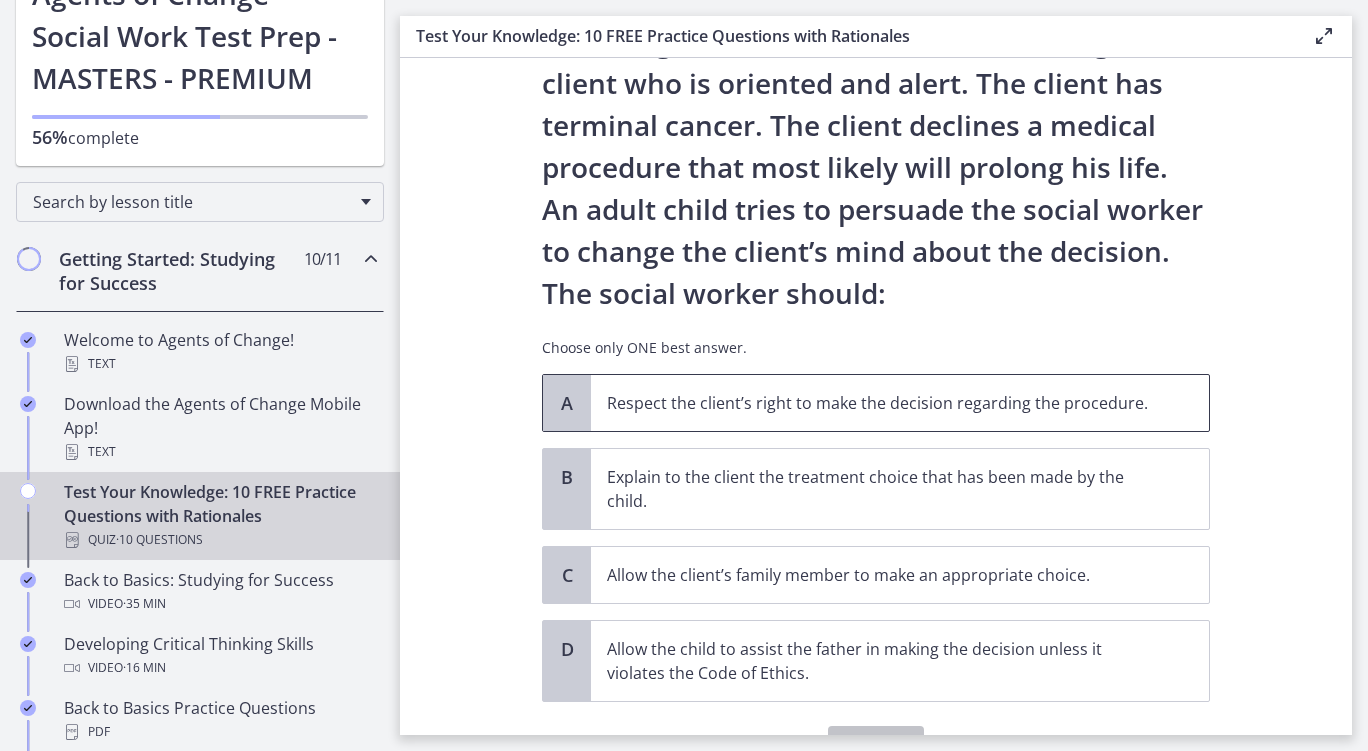 click on "Respect the client’s right to make the decision regarding the procedure." at bounding box center [900, 403] 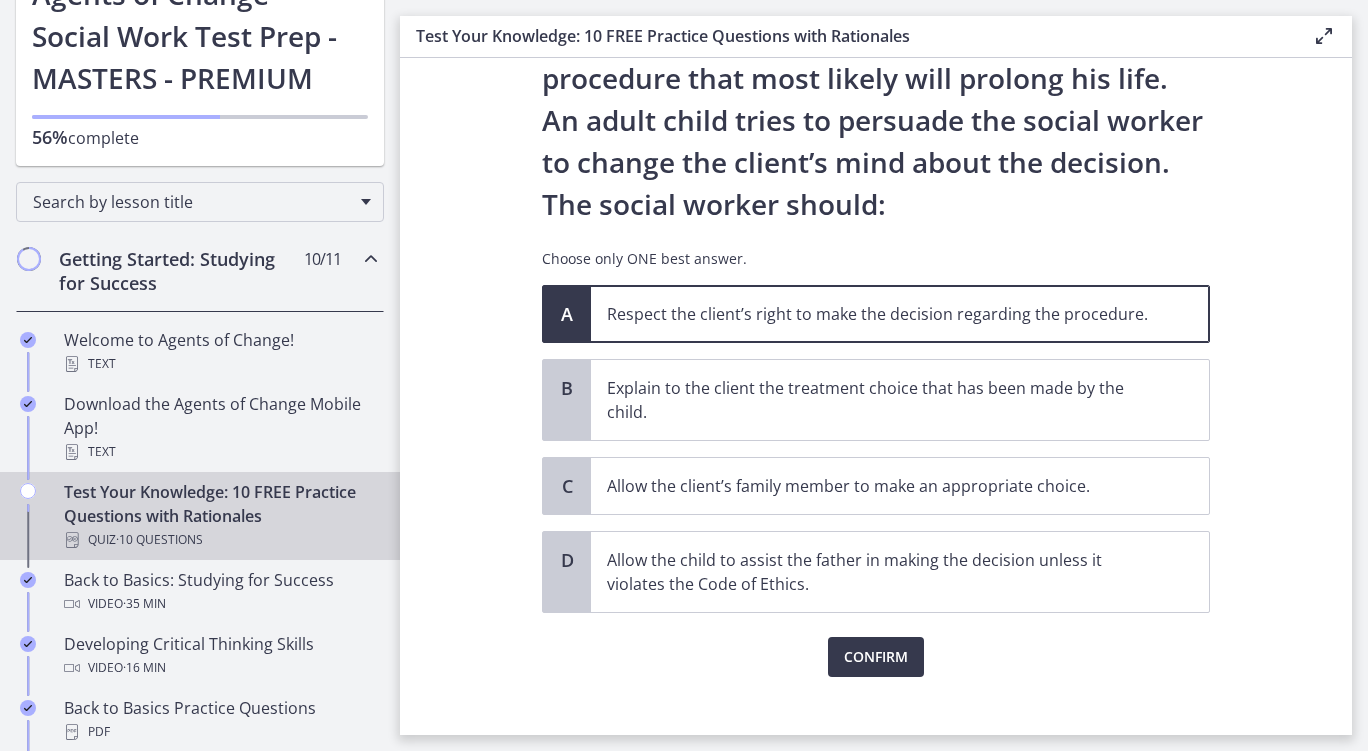 scroll, scrollTop: 191, scrollLeft: 0, axis: vertical 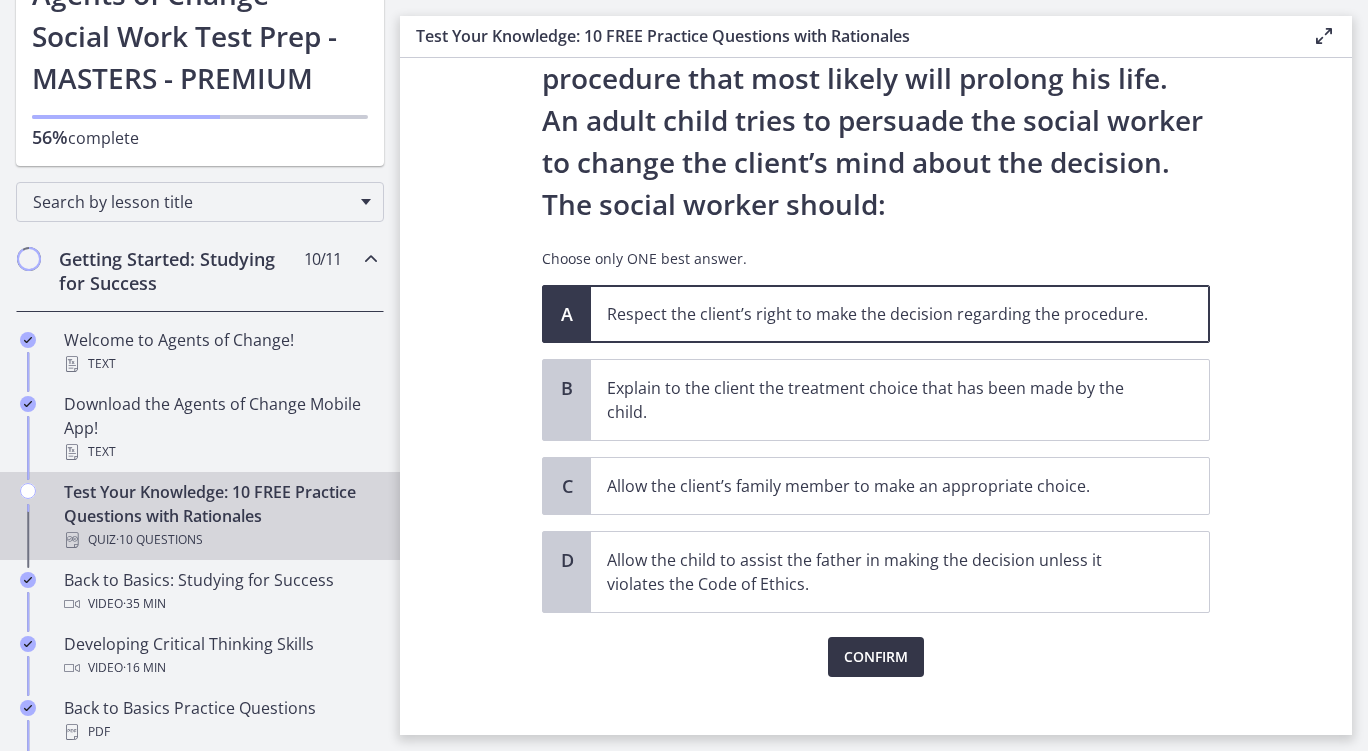 click on "Confirm" at bounding box center (876, 657) 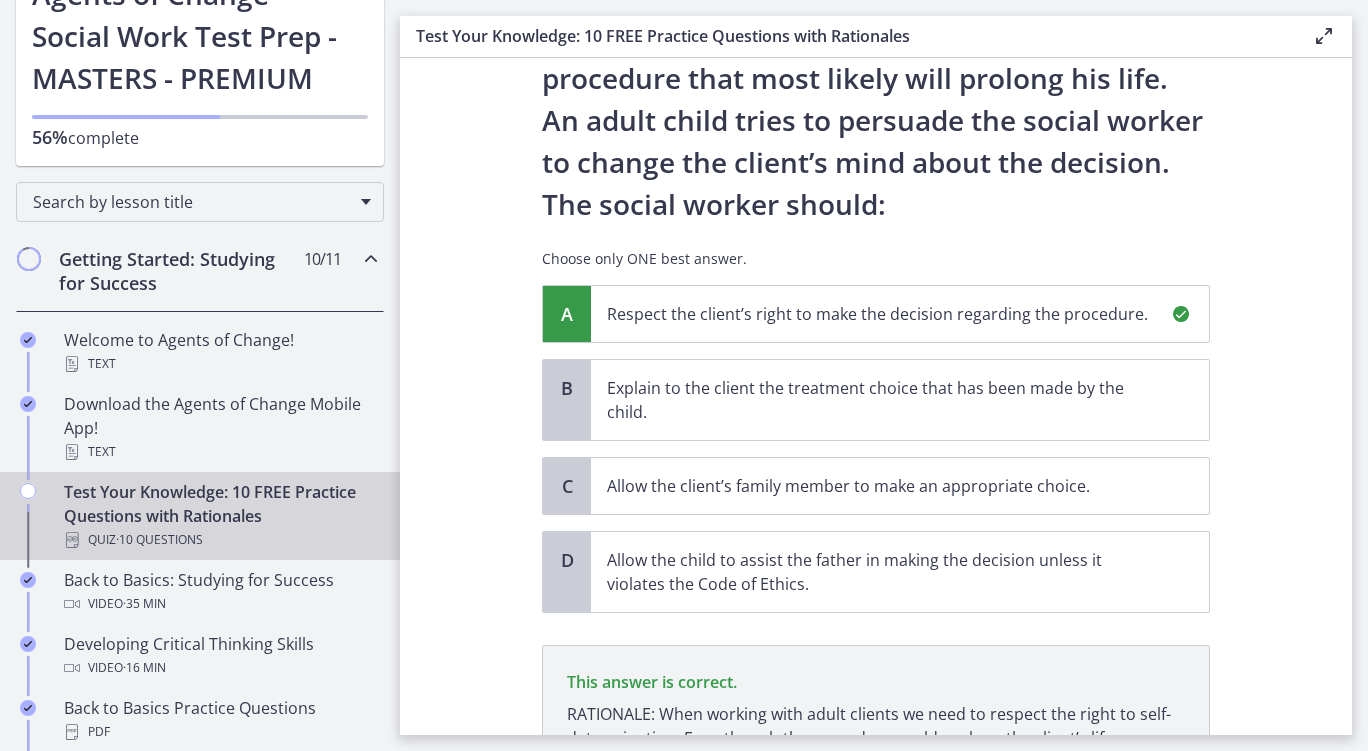 scroll, scrollTop: 423, scrollLeft: 0, axis: vertical 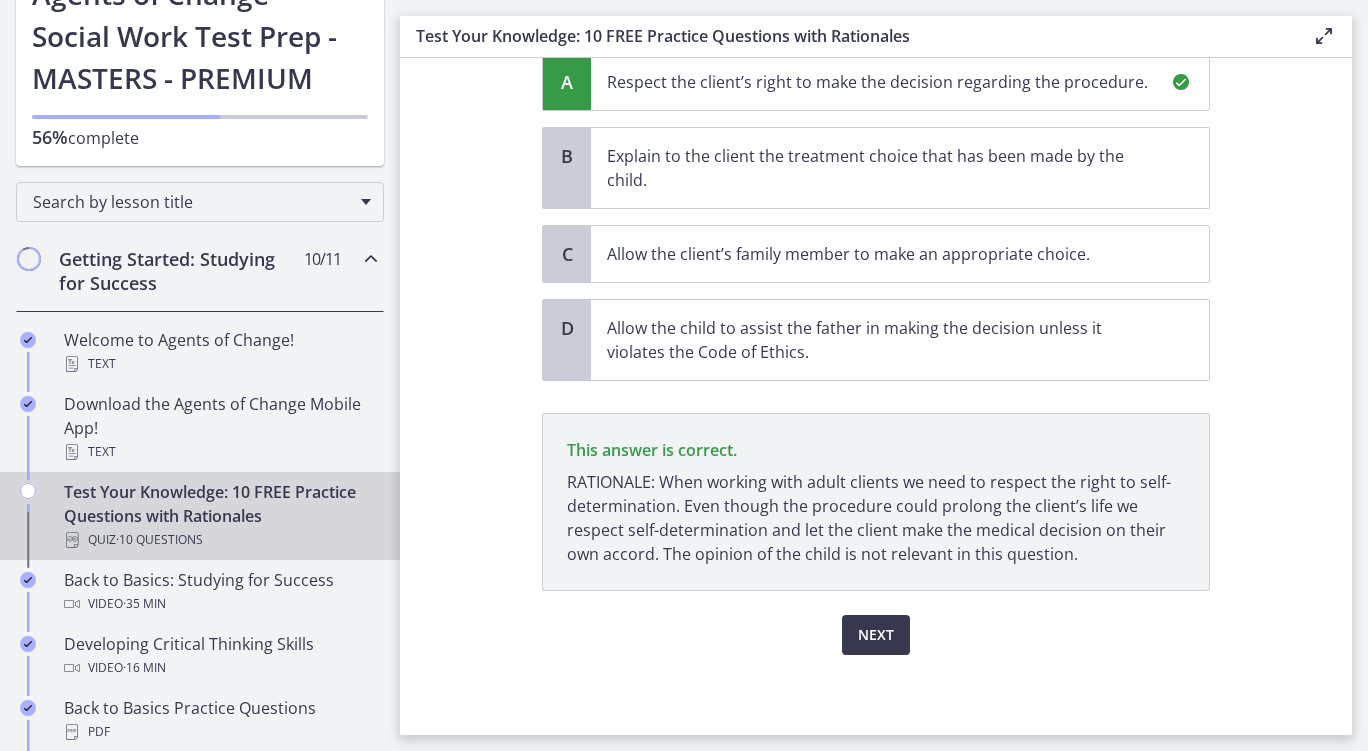 click on "Allow the child to assist the father in making the decision unless it violates the Code of Ethics." at bounding box center (880, 340) 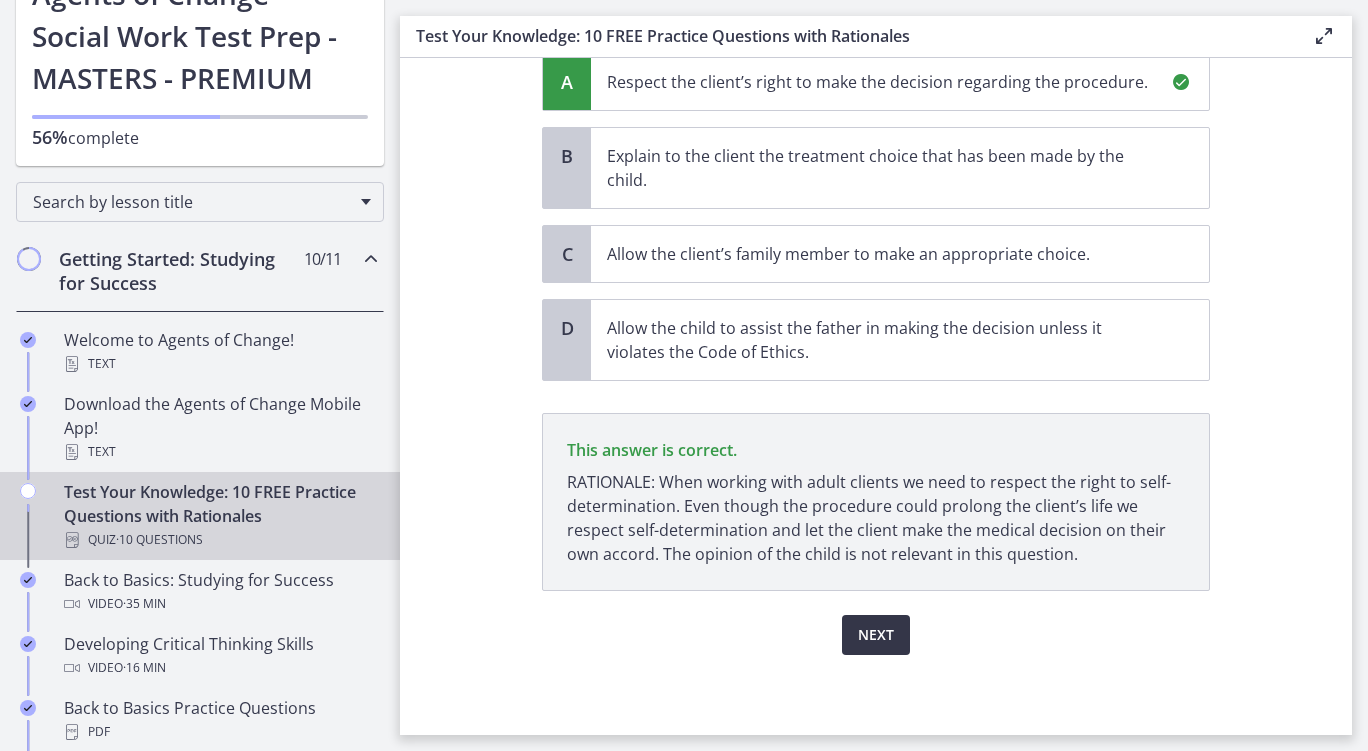 click on "Next" at bounding box center (876, 635) 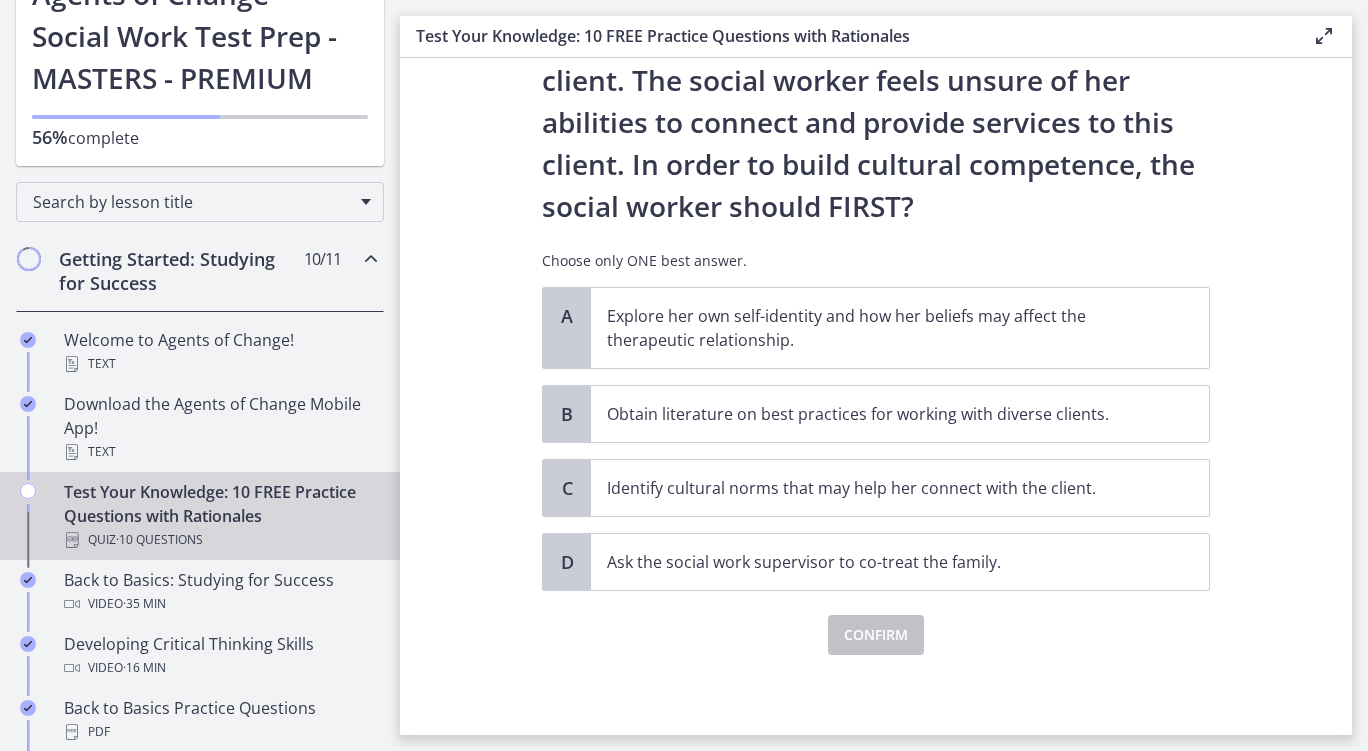 scroll, scrollTop: 270, scrollLeft: 0, axis: vertical 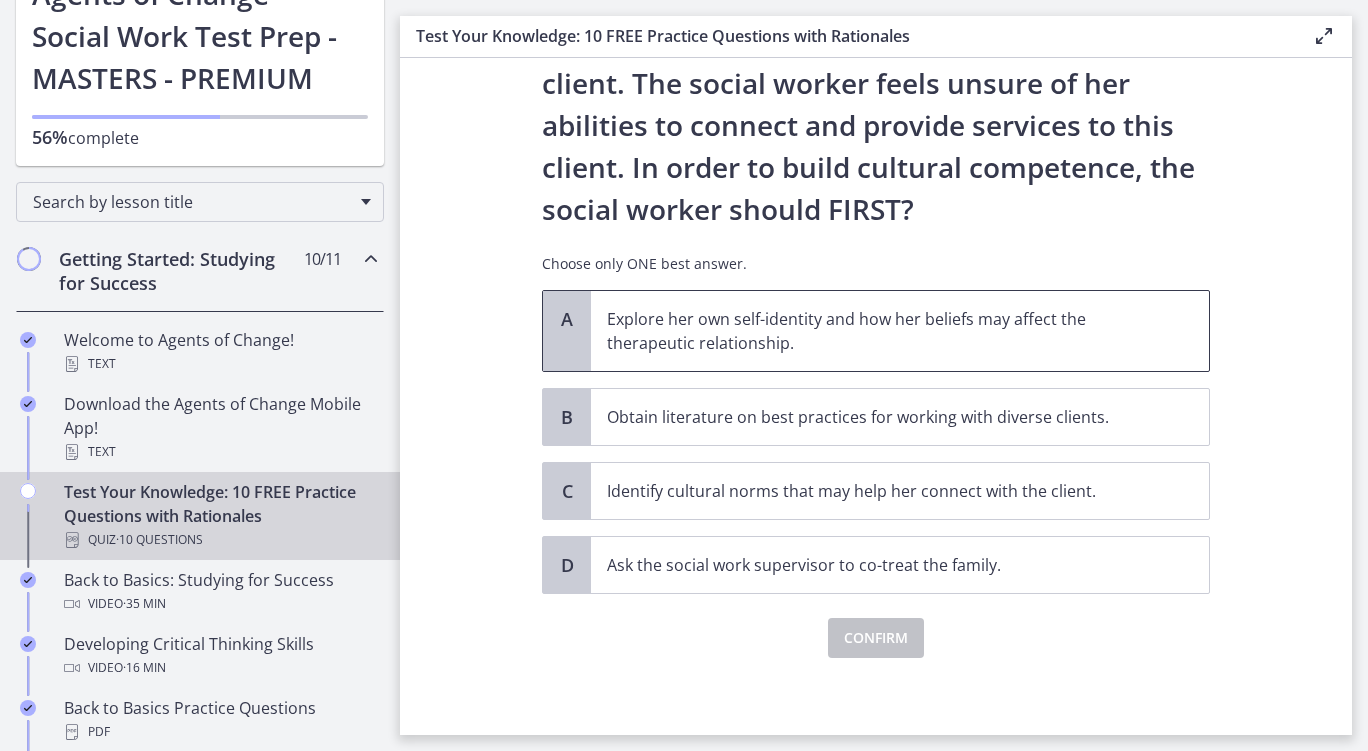 click on "Explore her own self-identity and how her beliefs may affect the therapeutic relationship." at bounding box center [880, 331] 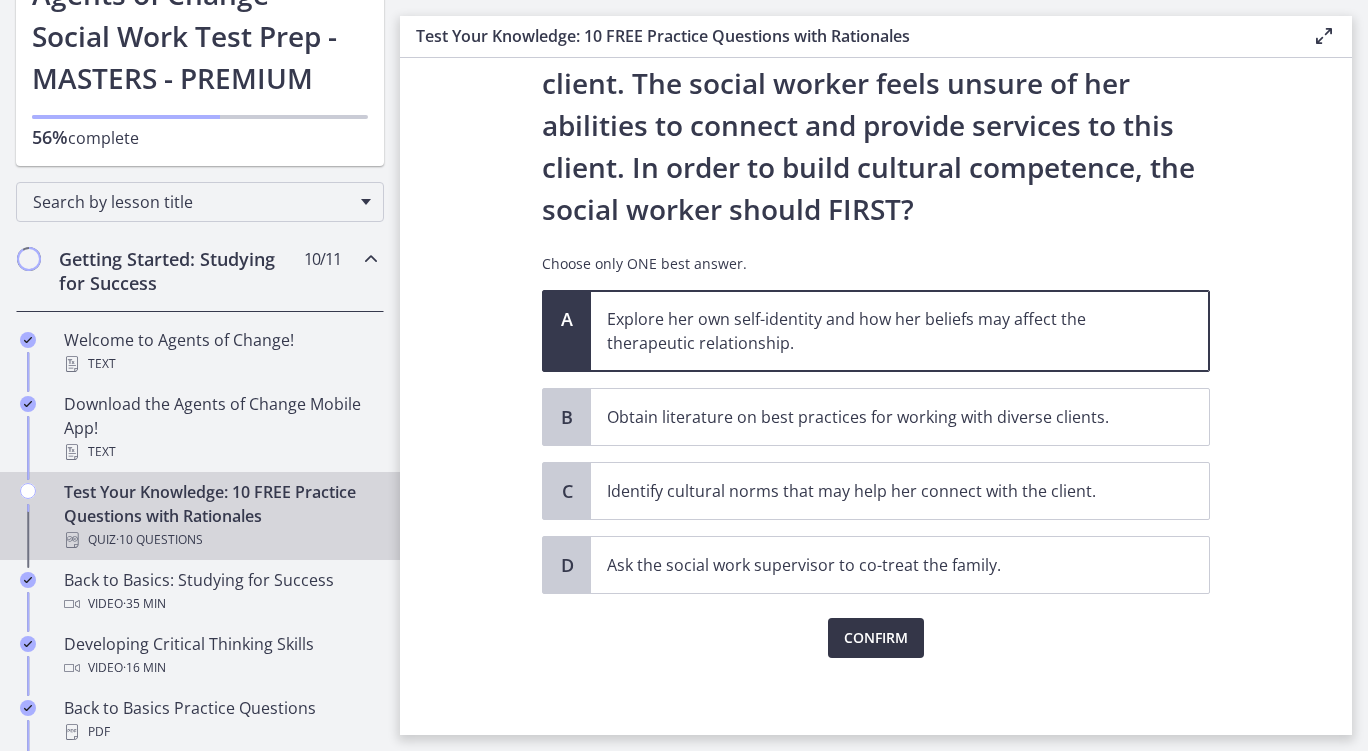 click on "Confirm" at bounding box center [876, 638] 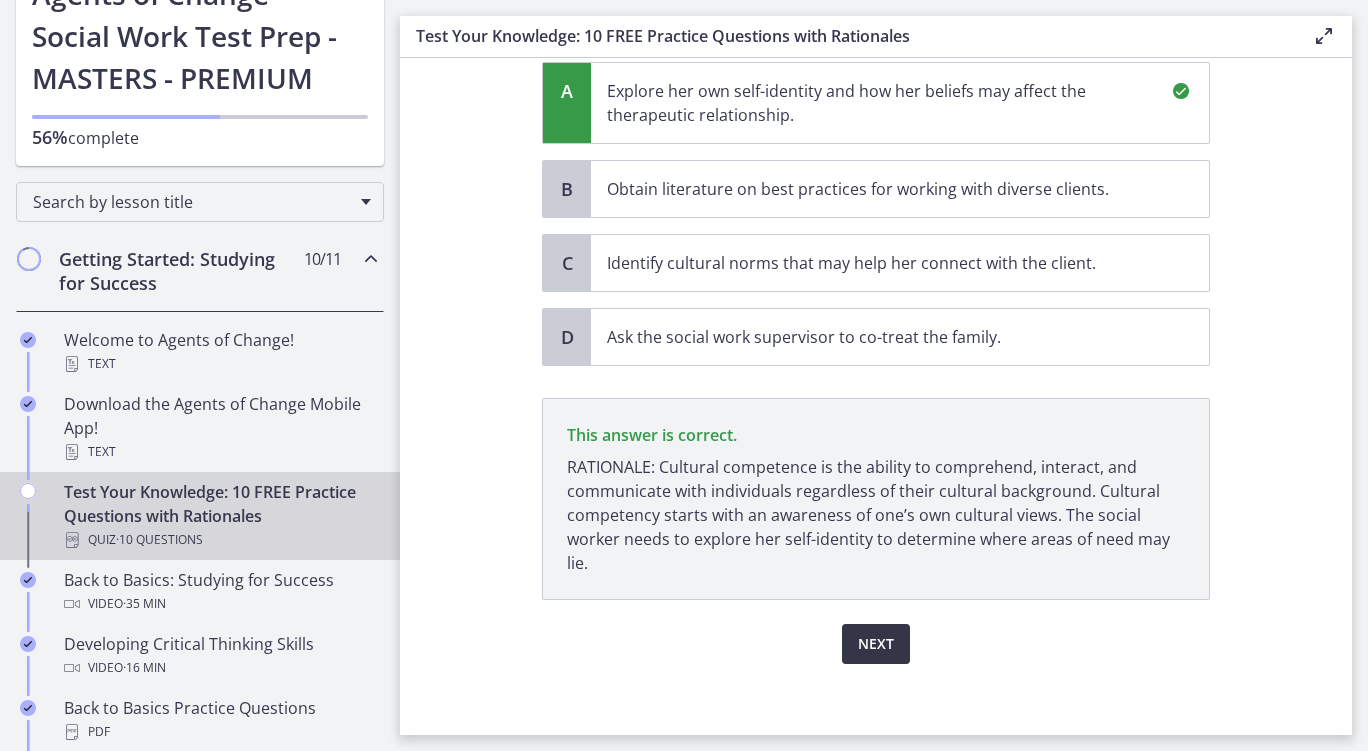 scroll, scrollTop: 497, scrollLeft: 0, axis: vertical 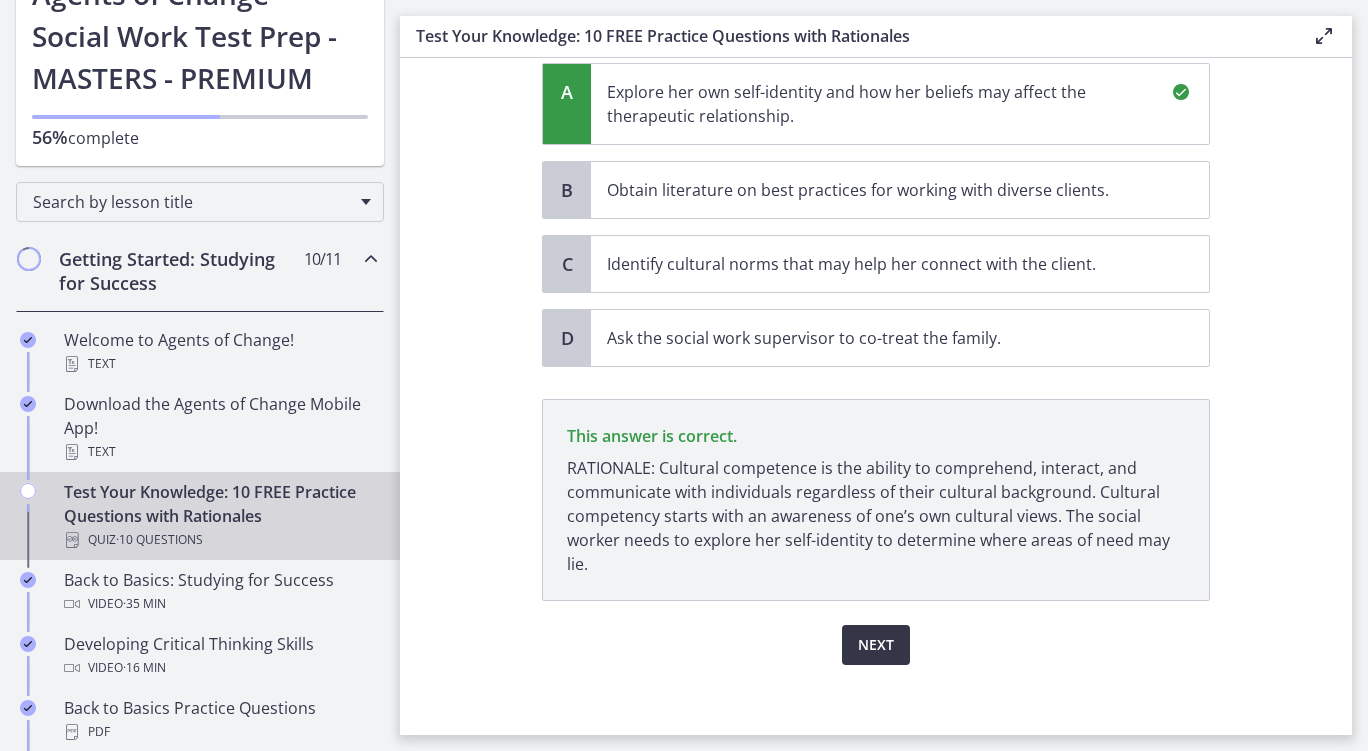 click on "Next" at bounding box center [876, 645] 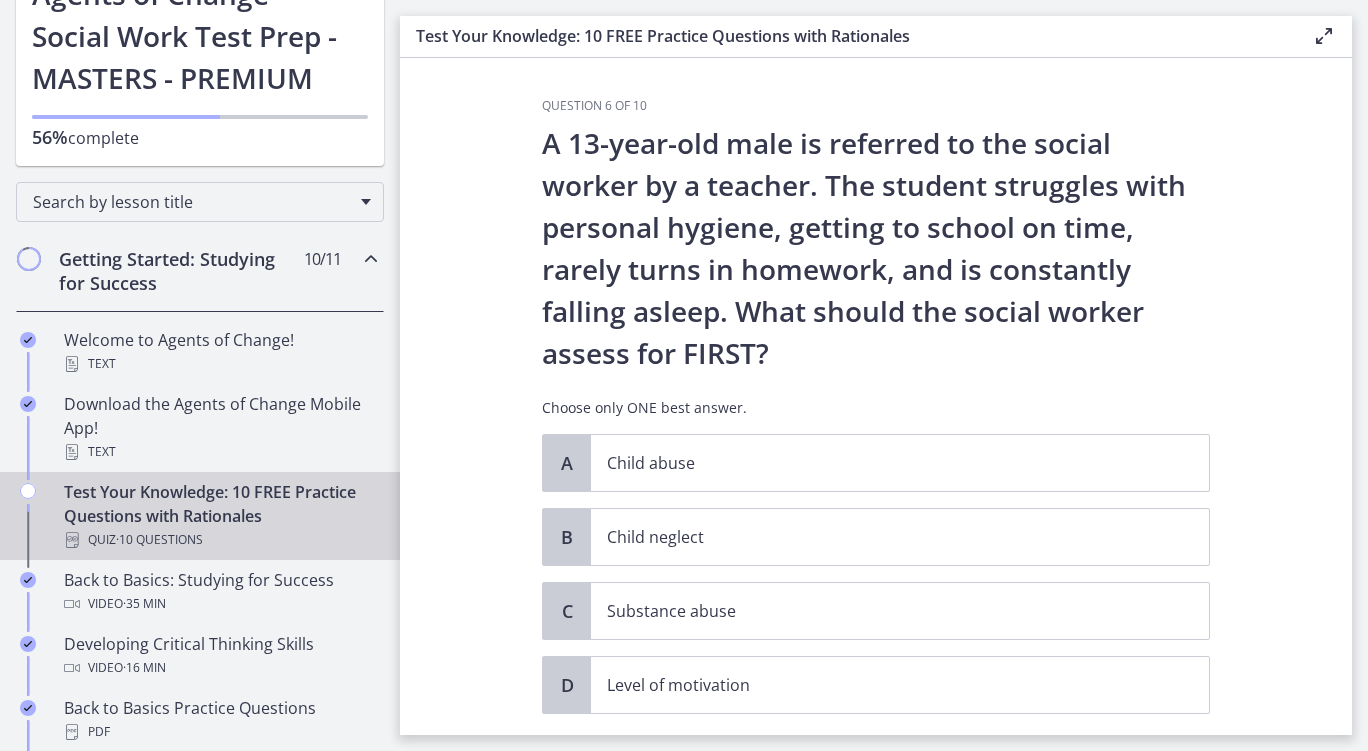 scroll, scrollTop: 8, scrollLeft: 0, axis: vertical 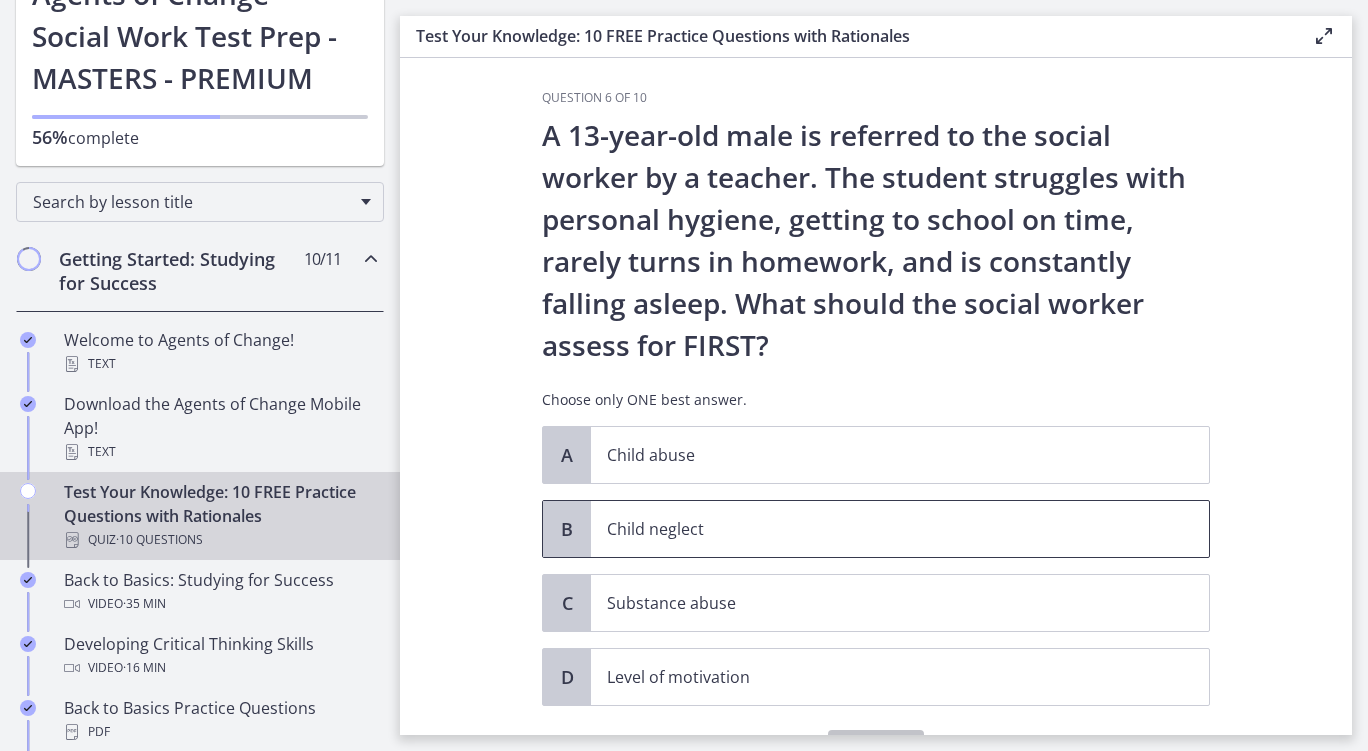 click on "Child neglect" at bounding box center (880, 529) 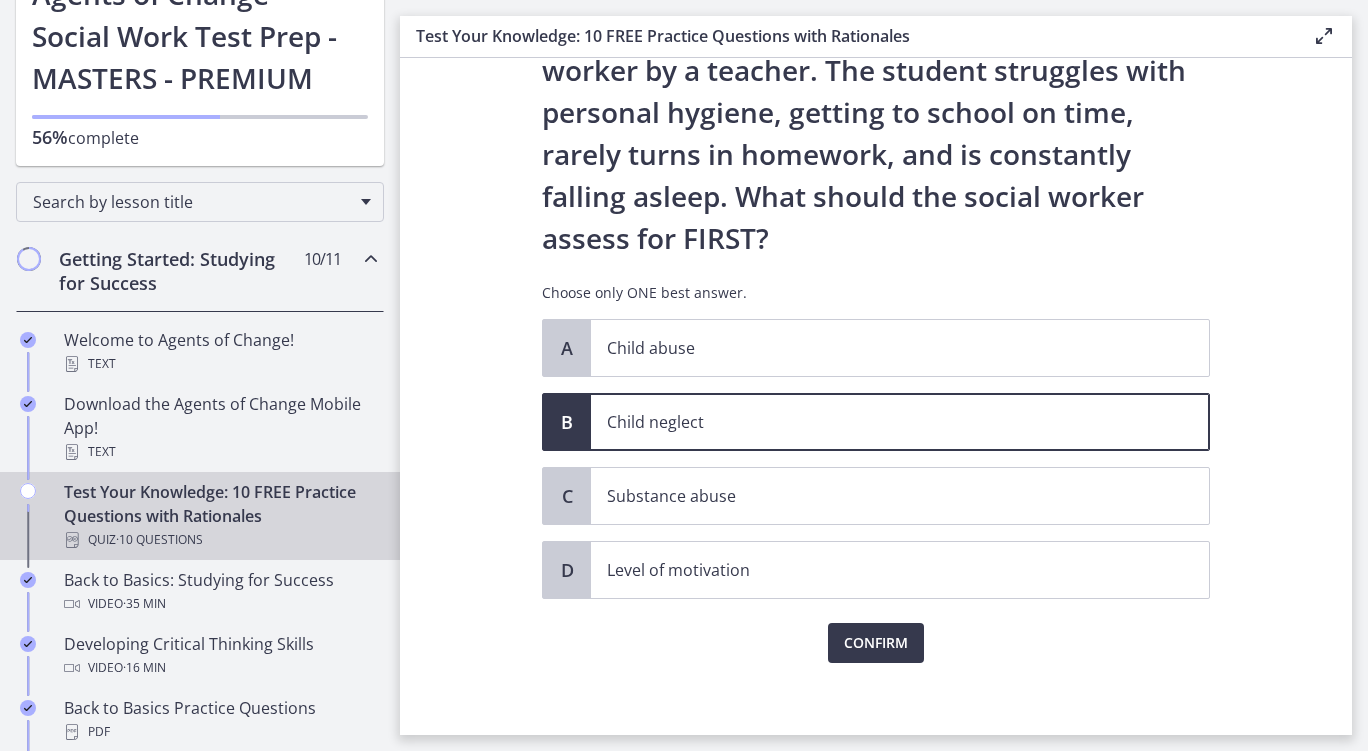 scroll, scrollTop: 123, scrollLeft: 0, axis: vertical 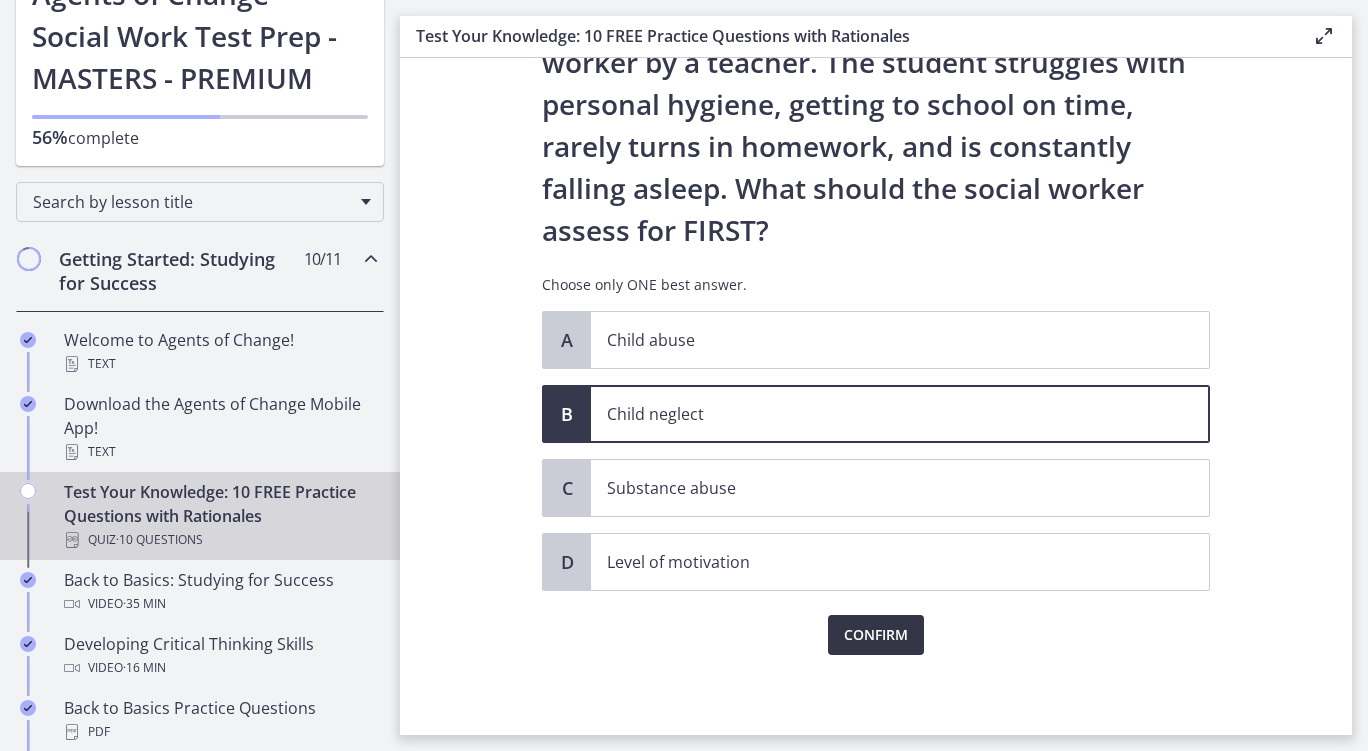 click on "Confirm" at bounding box center (876, 635) 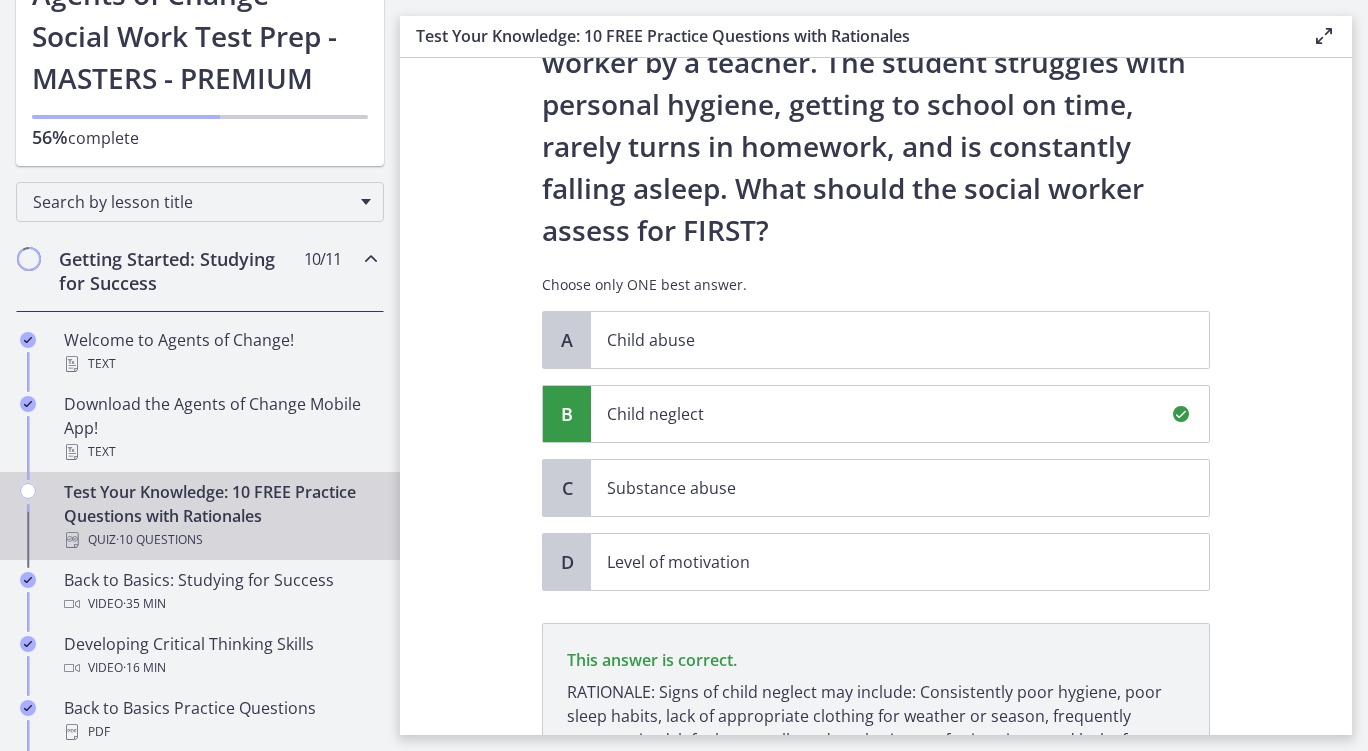 scroll, scrollTop: 357, scrollLeft: 0, axis: vertical 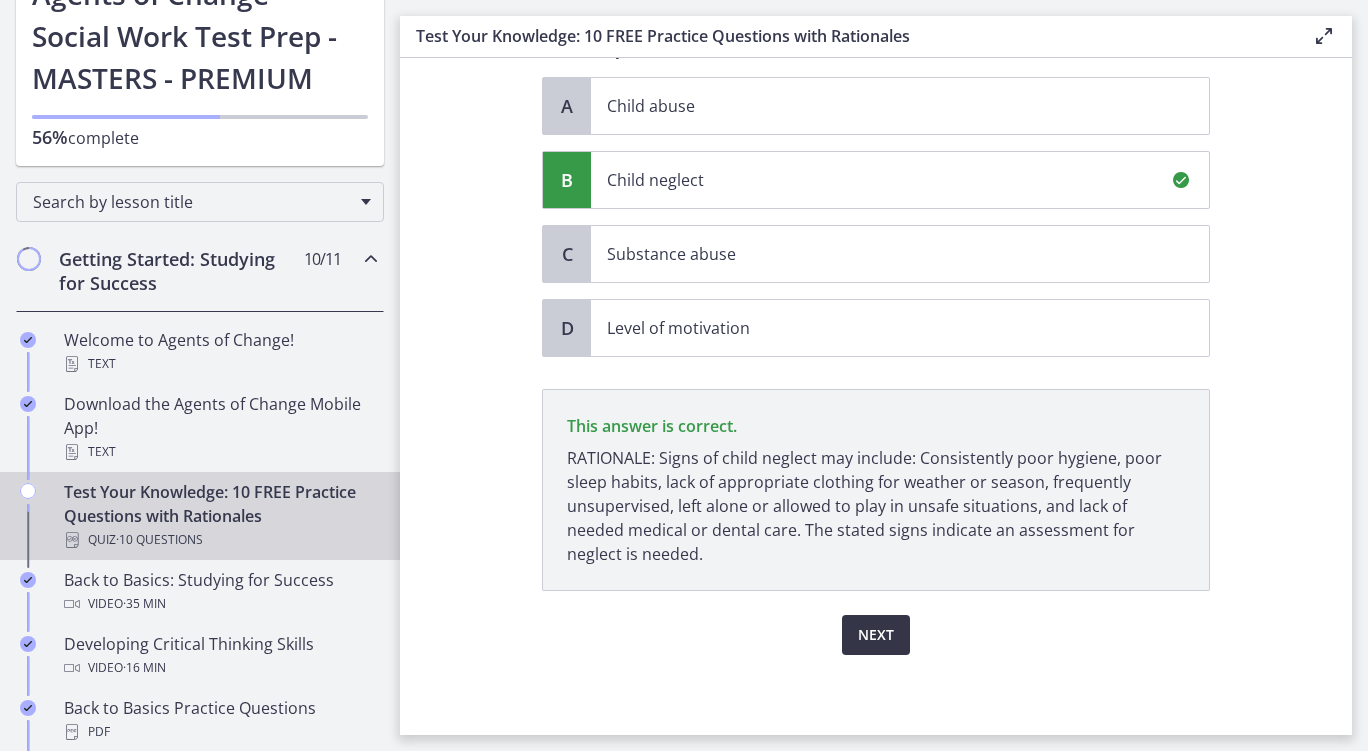 click on "Next" at bounding box center (876, 635) 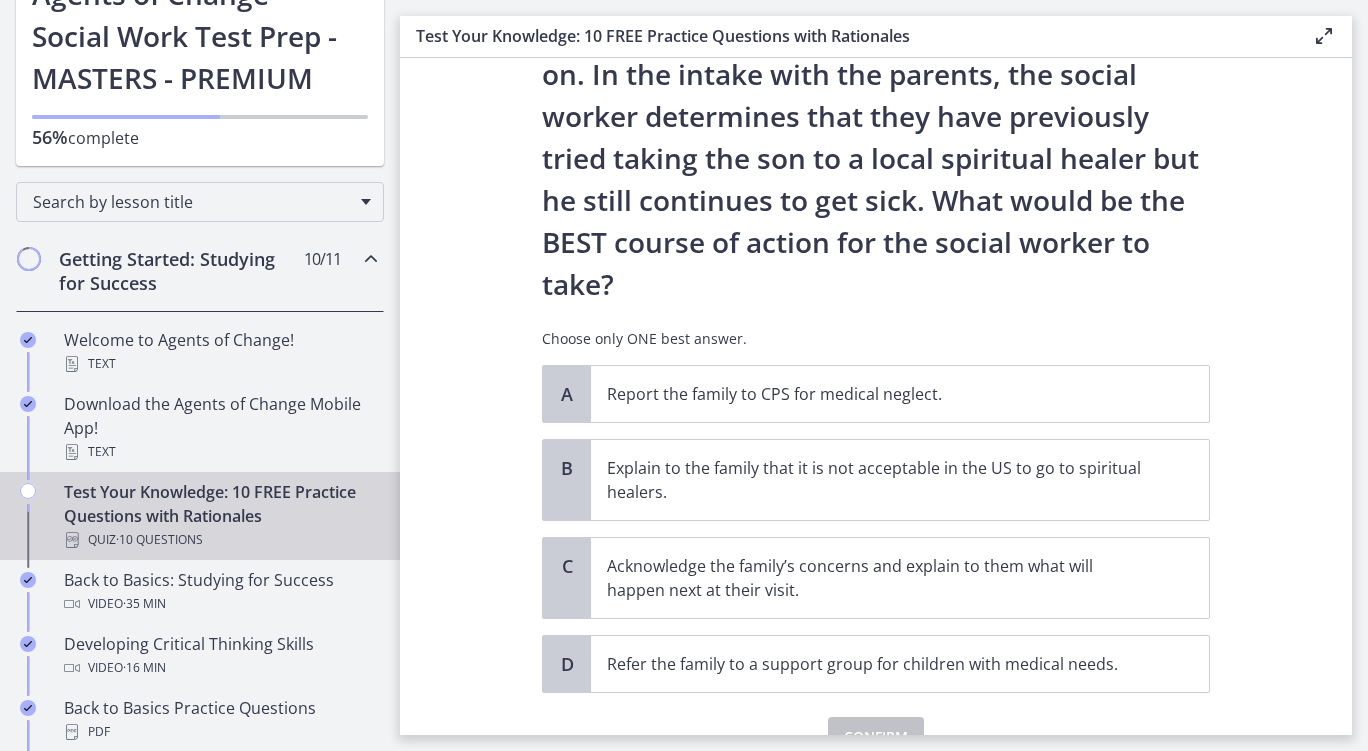 scroll, scrollTop: 318, scrollLeft: 0, axis: vertical 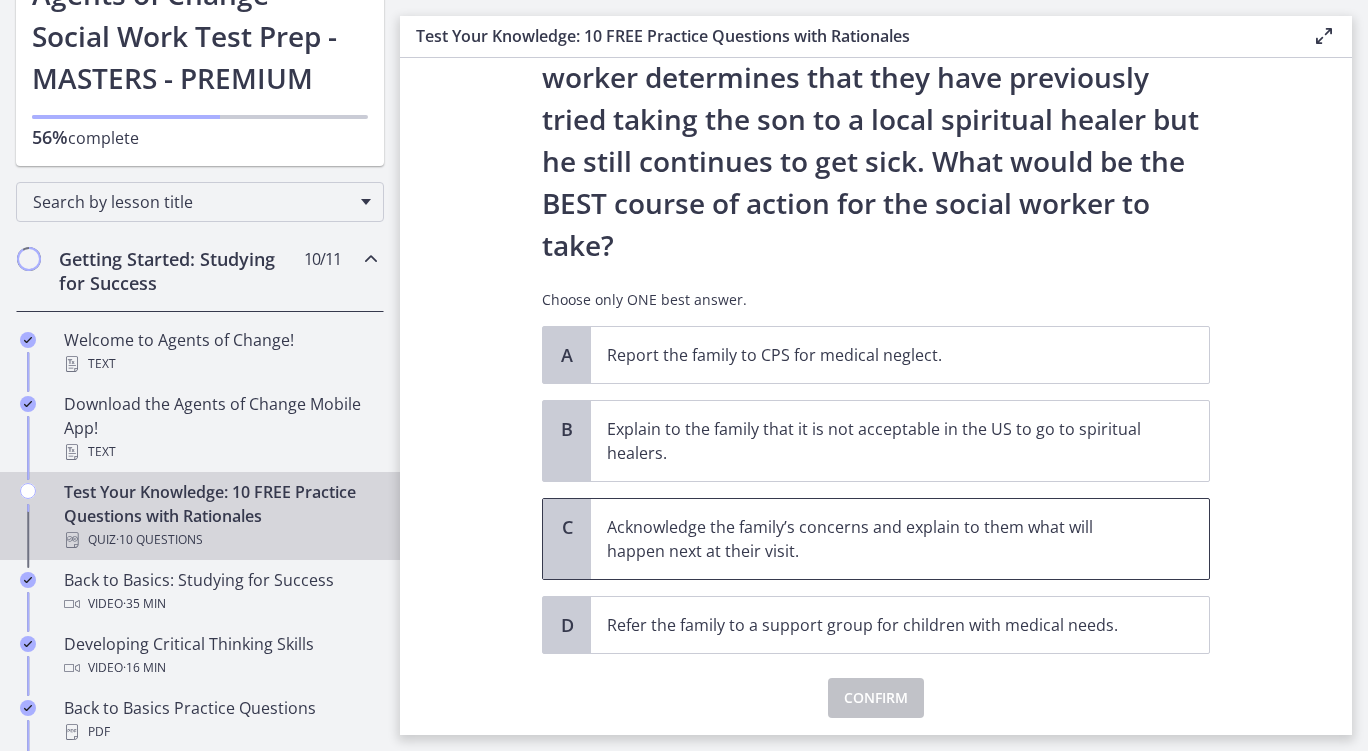 click on "Acknowledge the family’s concerns and explain to them what will happen next at their visit." at bounding box center (880, 539) 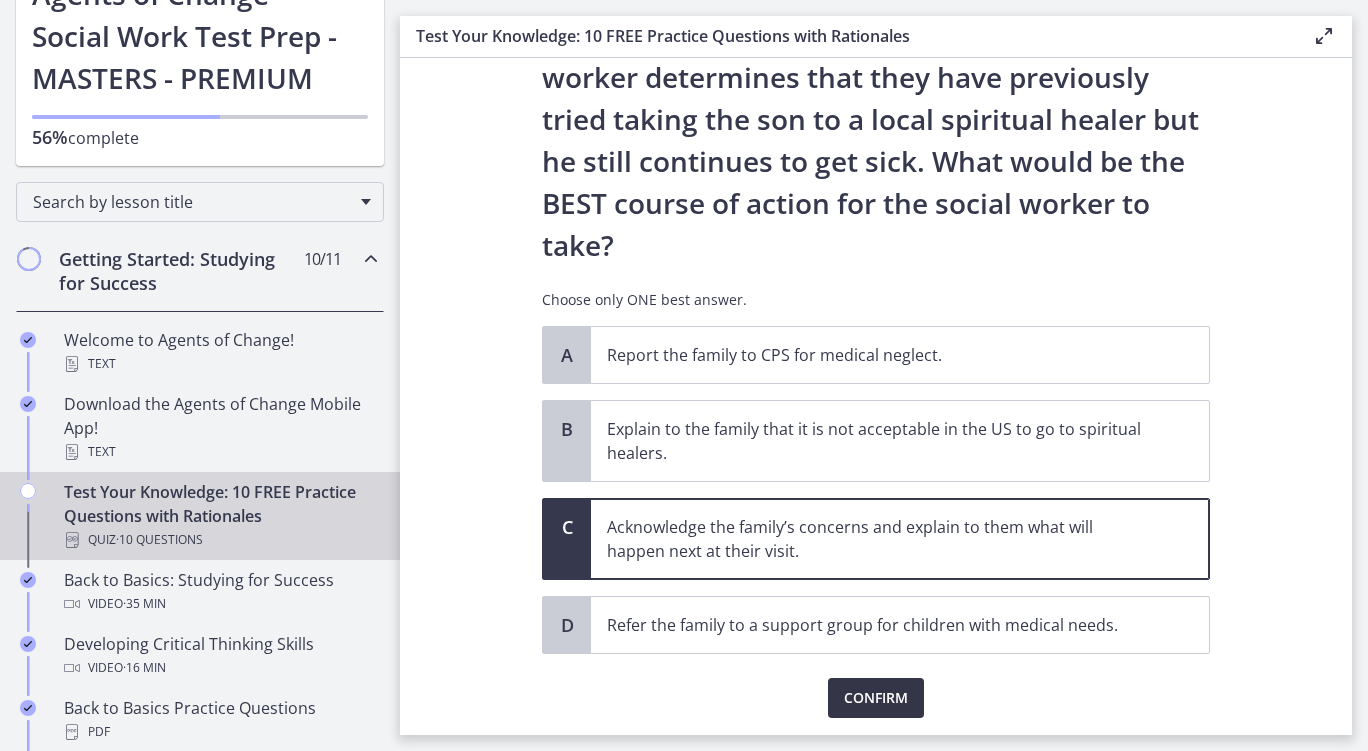 click on "Confirm" at bounding box center (876, 698) 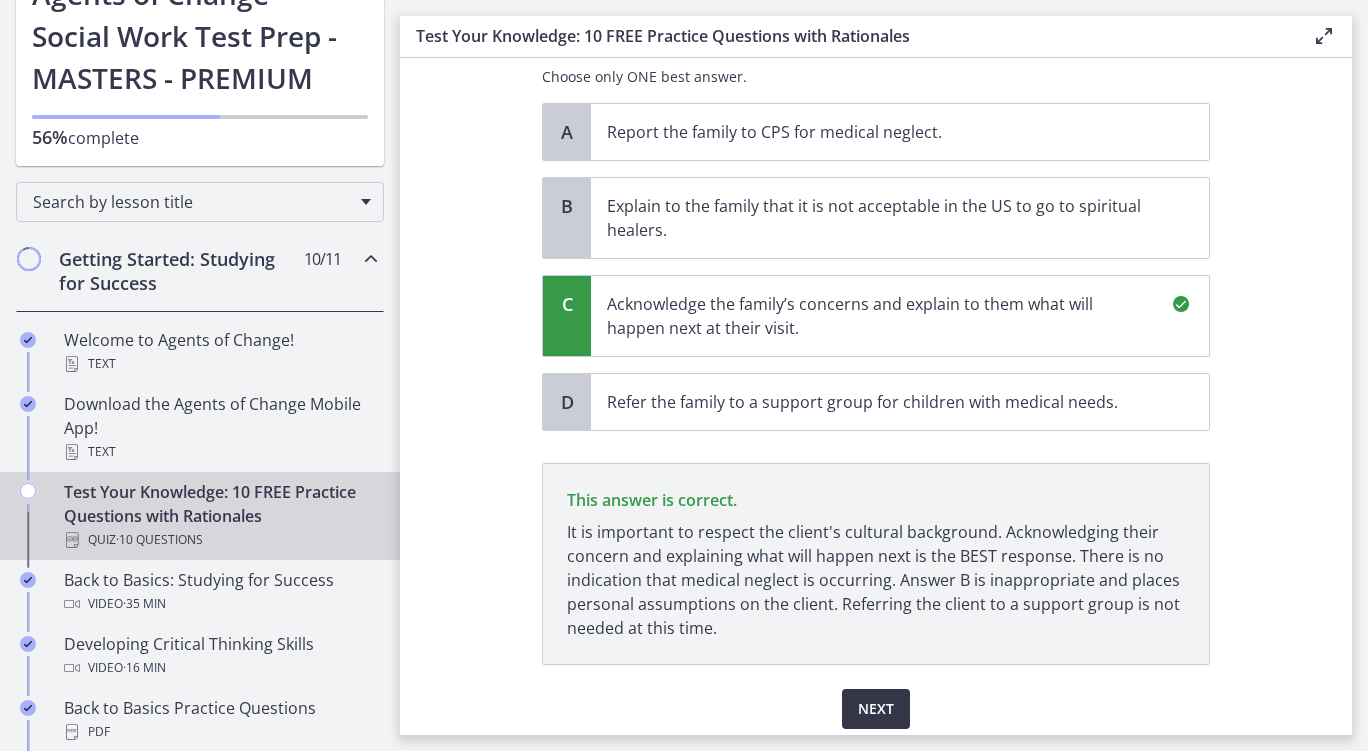scroll, scrollTop: 615, scrollLeft: 0, axis: vertical 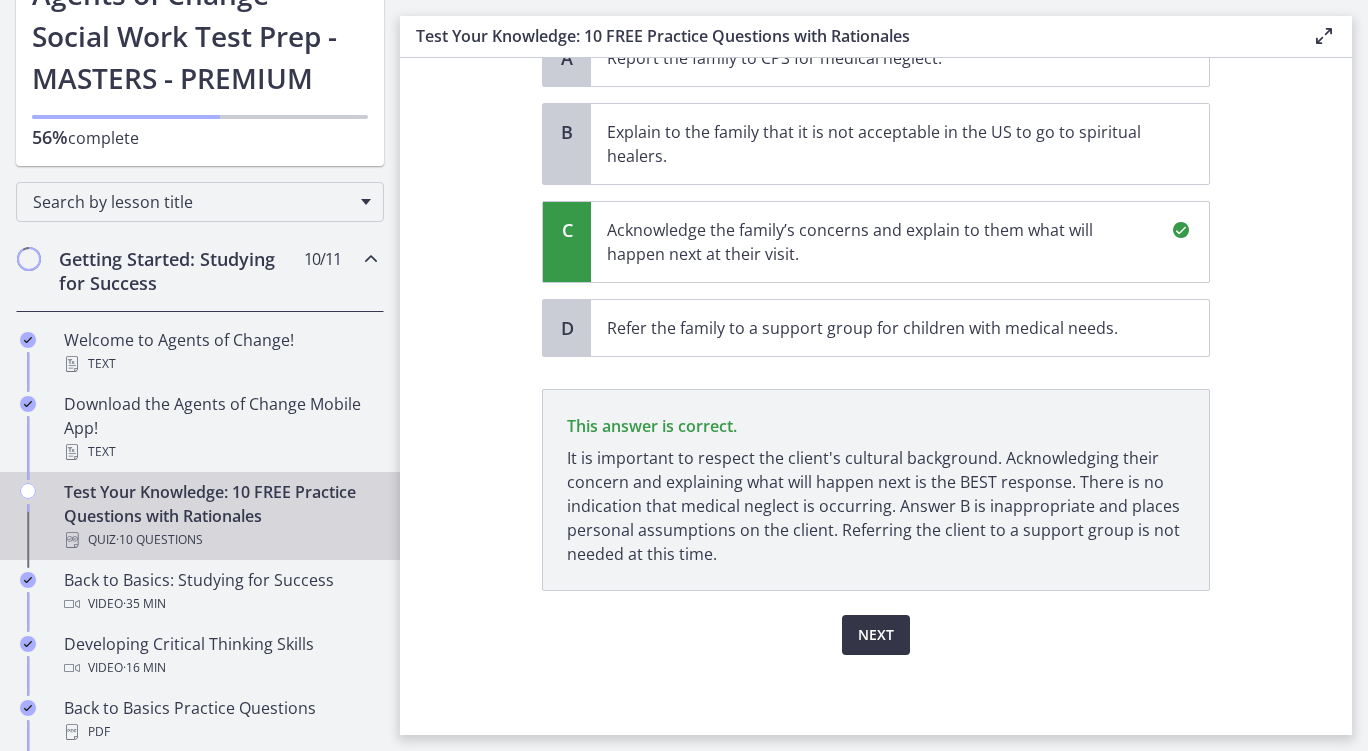 click on "Next" at bounding box center (876, 635) 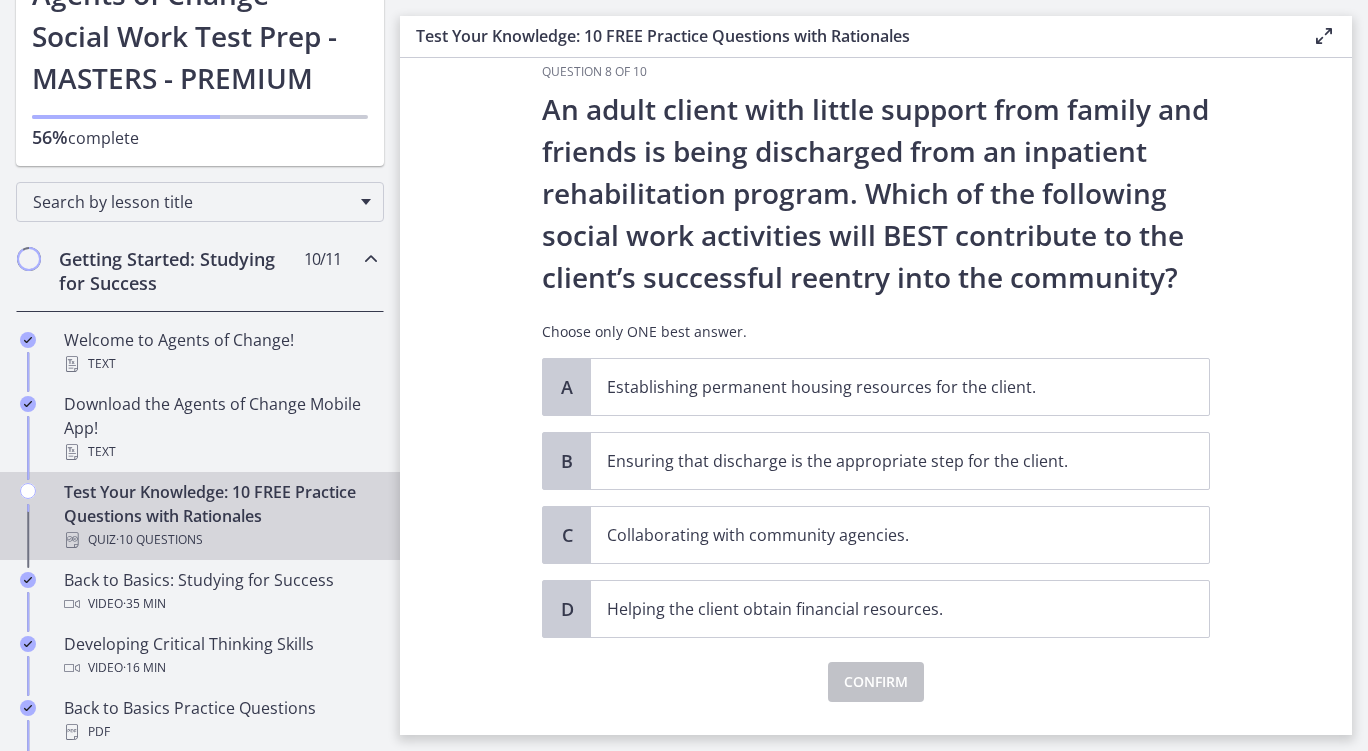 scroll, scrollTop: 35, scrollLeft: 0, axis: vertical 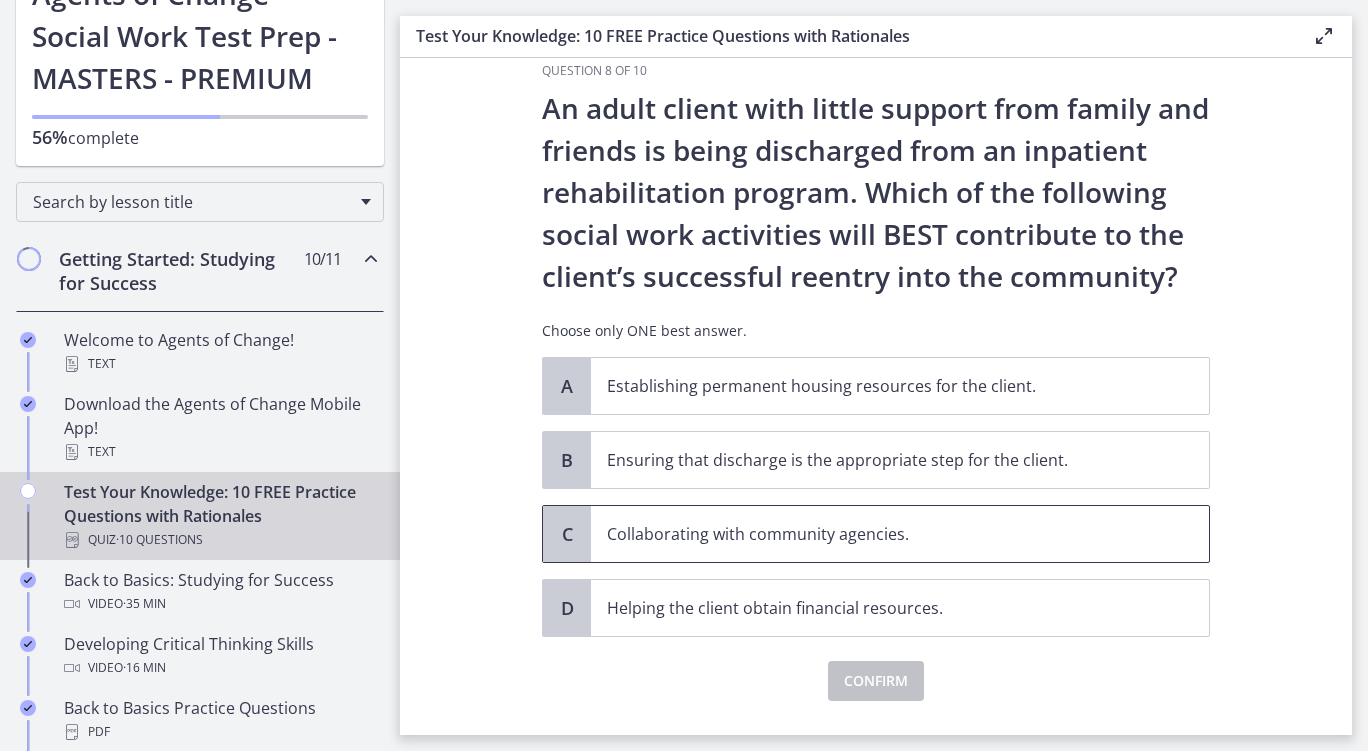 click on "Collaborating with community agencies." at bounding box center (880, 534) 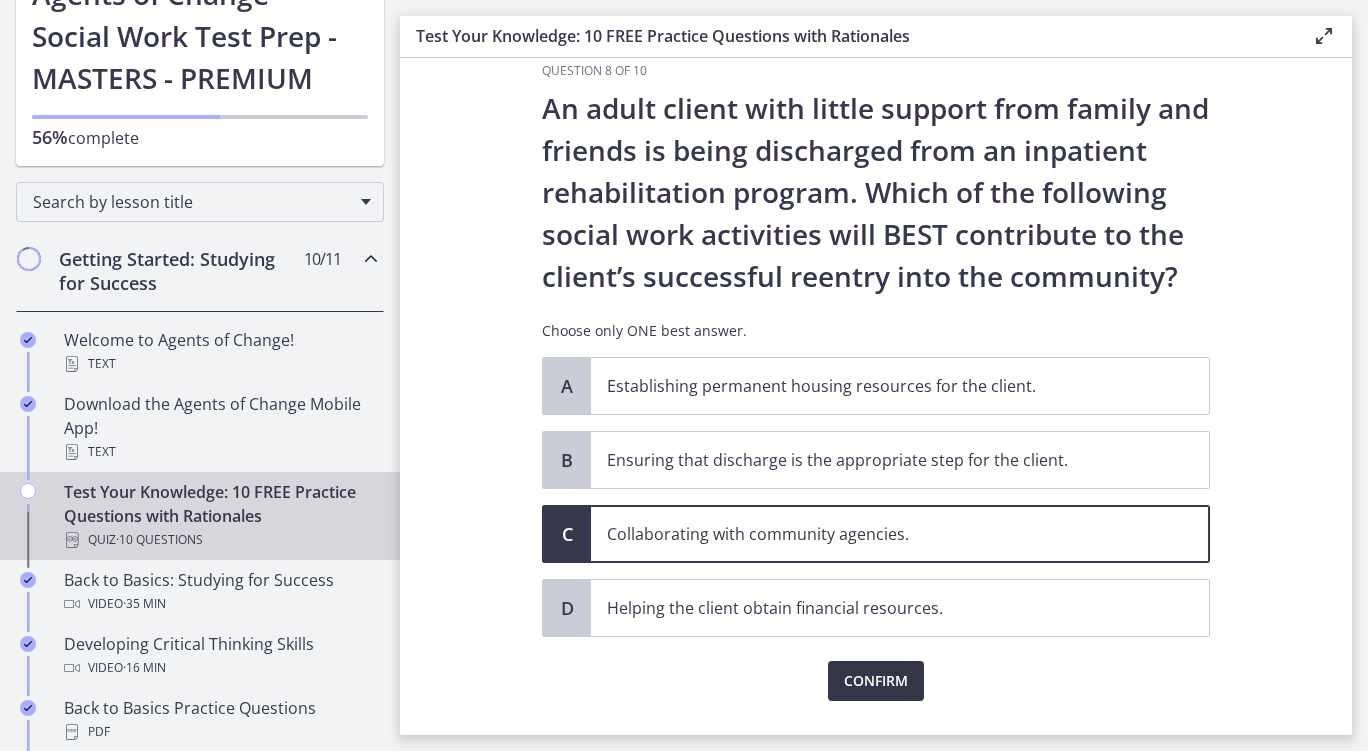 click on "Confirm" at bounding box center (876, 681) 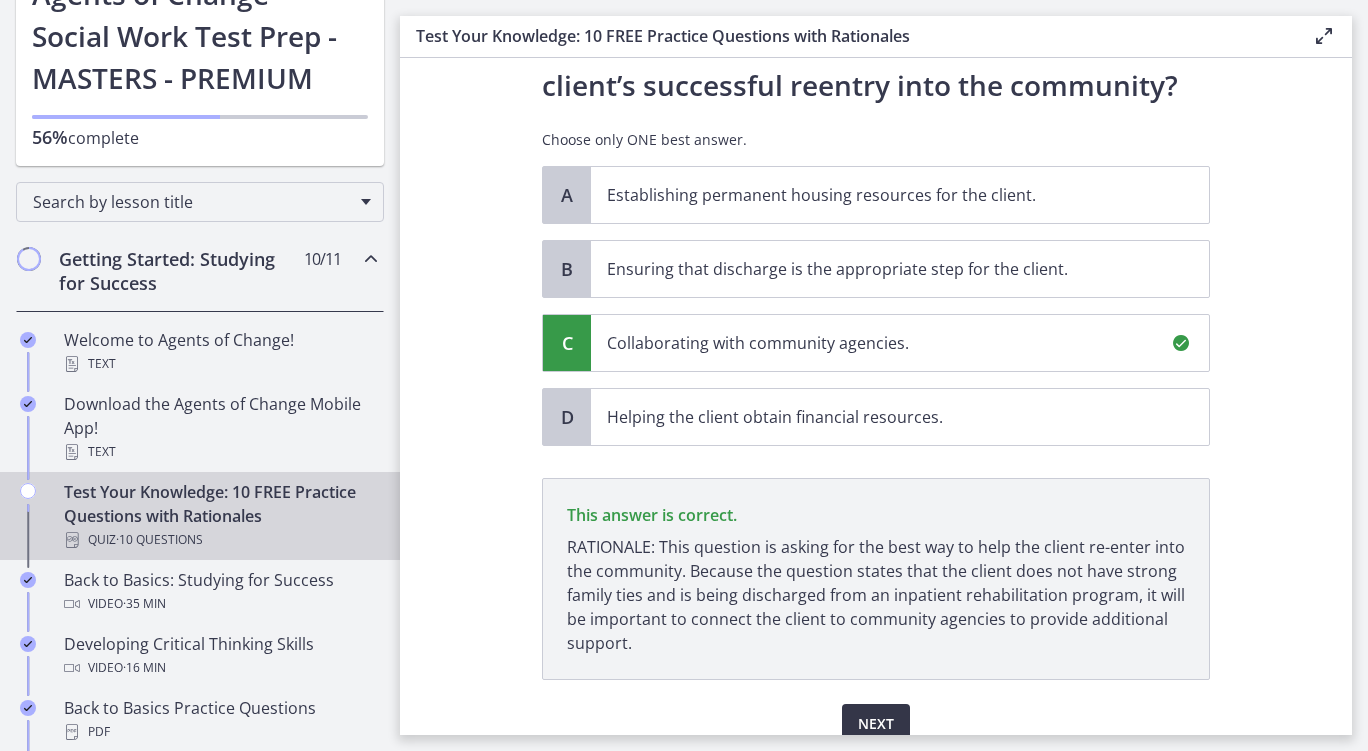 scroll, scrollTop: 315, scrollLeft: 0, axis: vertical 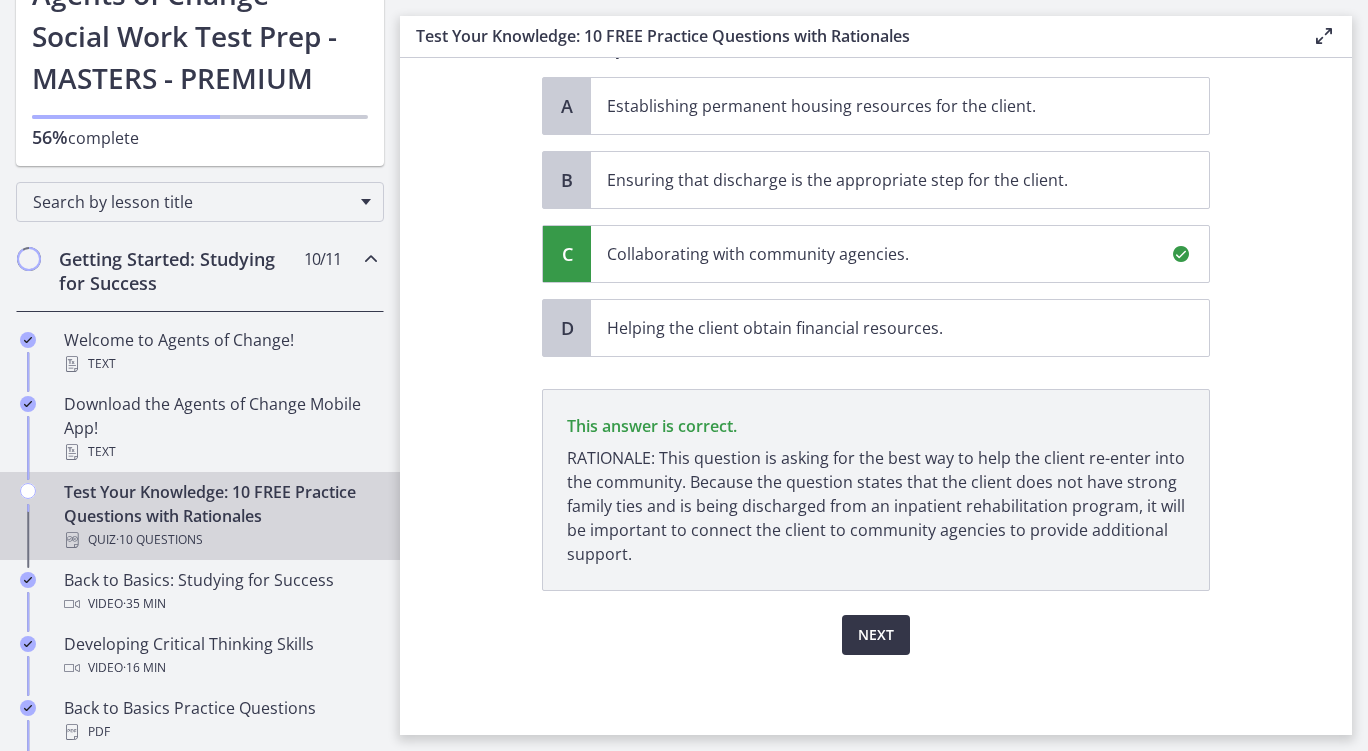 click on "Next" at bounding box center [876, 635] 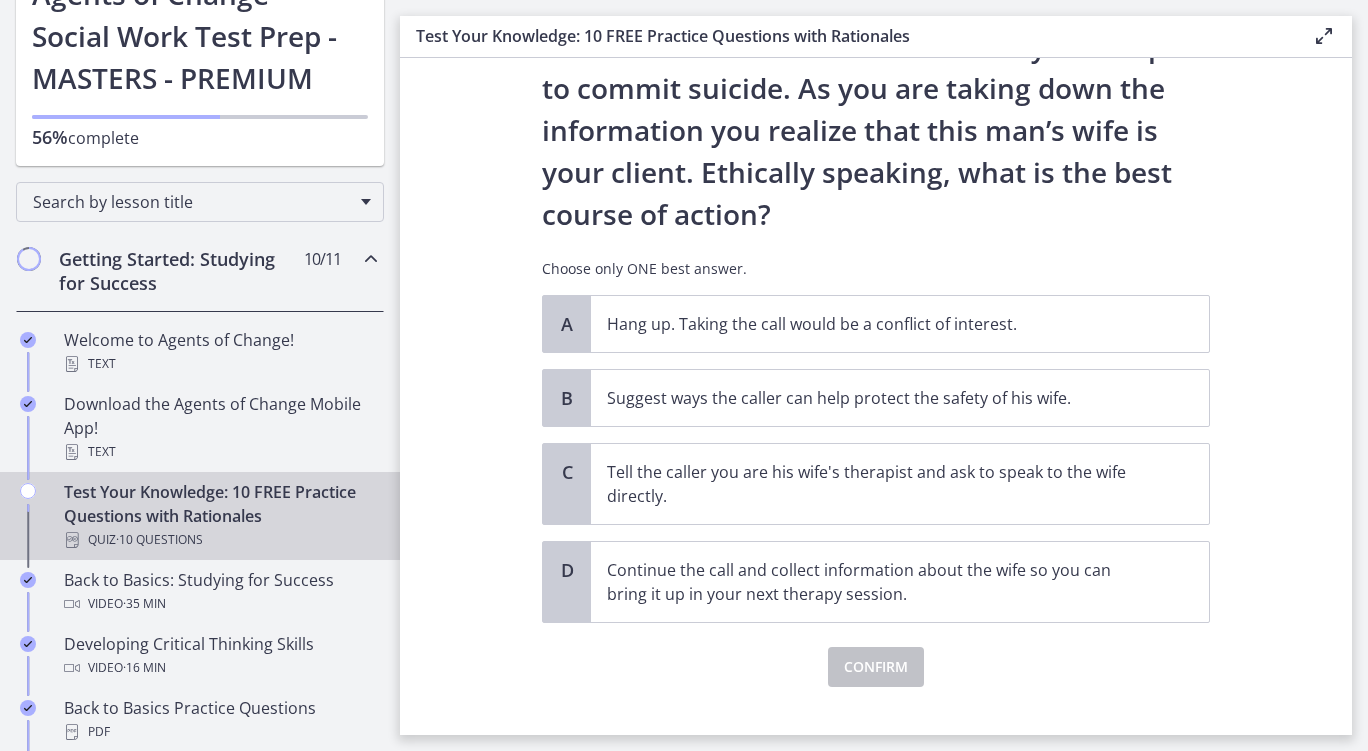 scroll, scrollTop: 221, scrollLeft: 0, axis: vertical 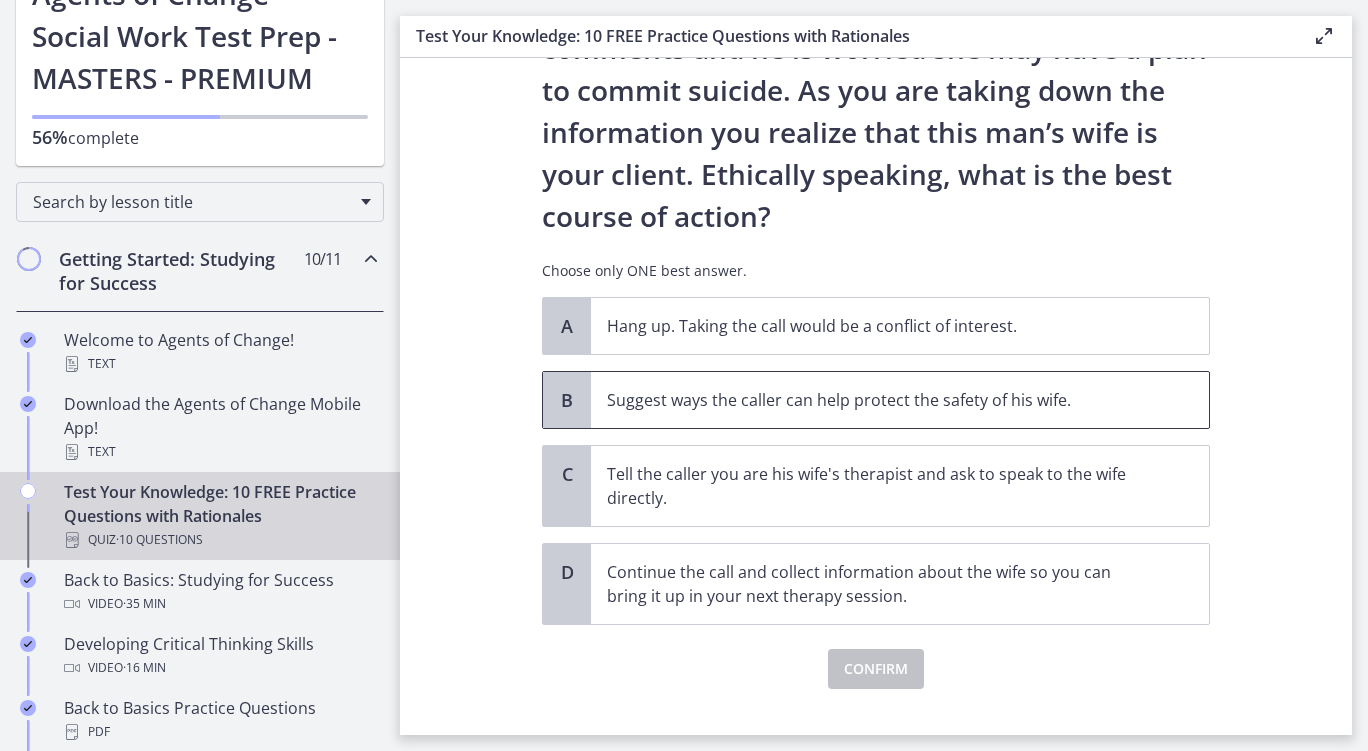 click on "Suggest ways the caller can help protect the safety of his wife." at bounding box center (880, 400) 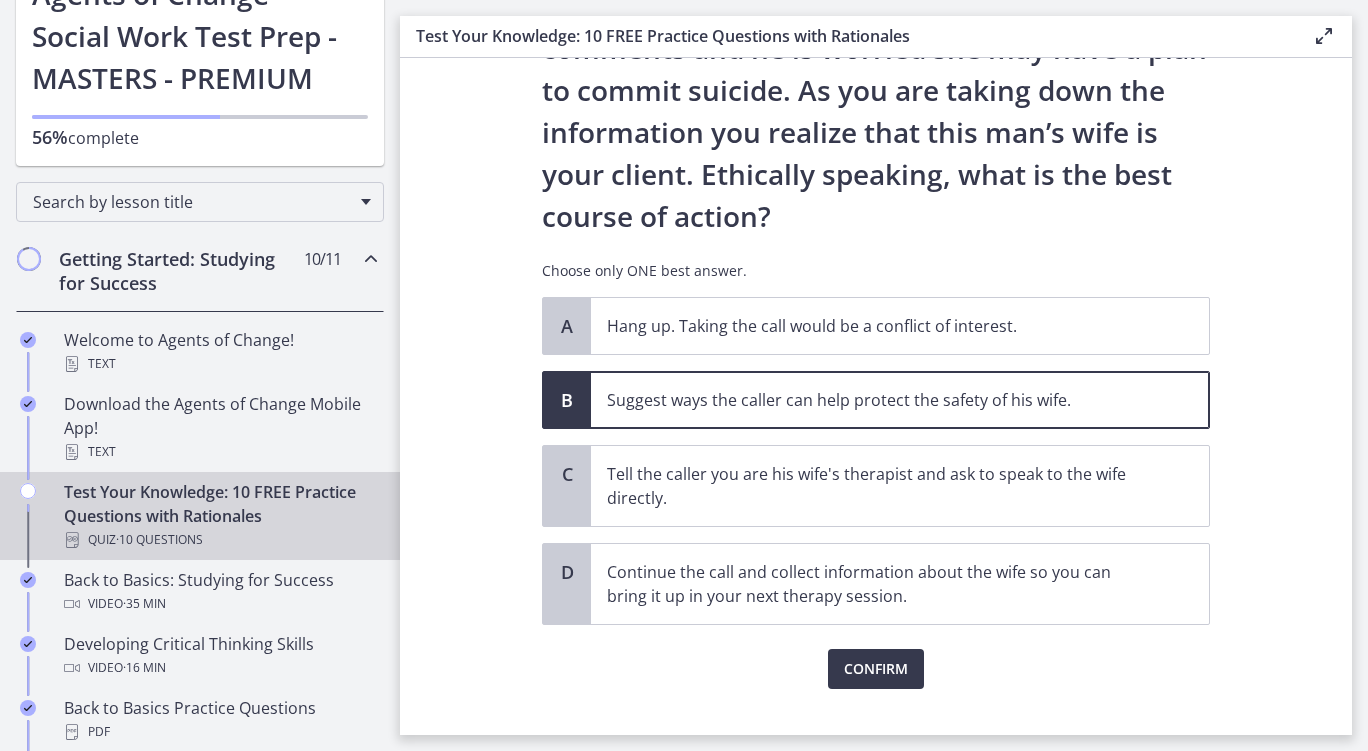 scroll, scrollTop: 223, scrollLeft: 0, axis: vertical 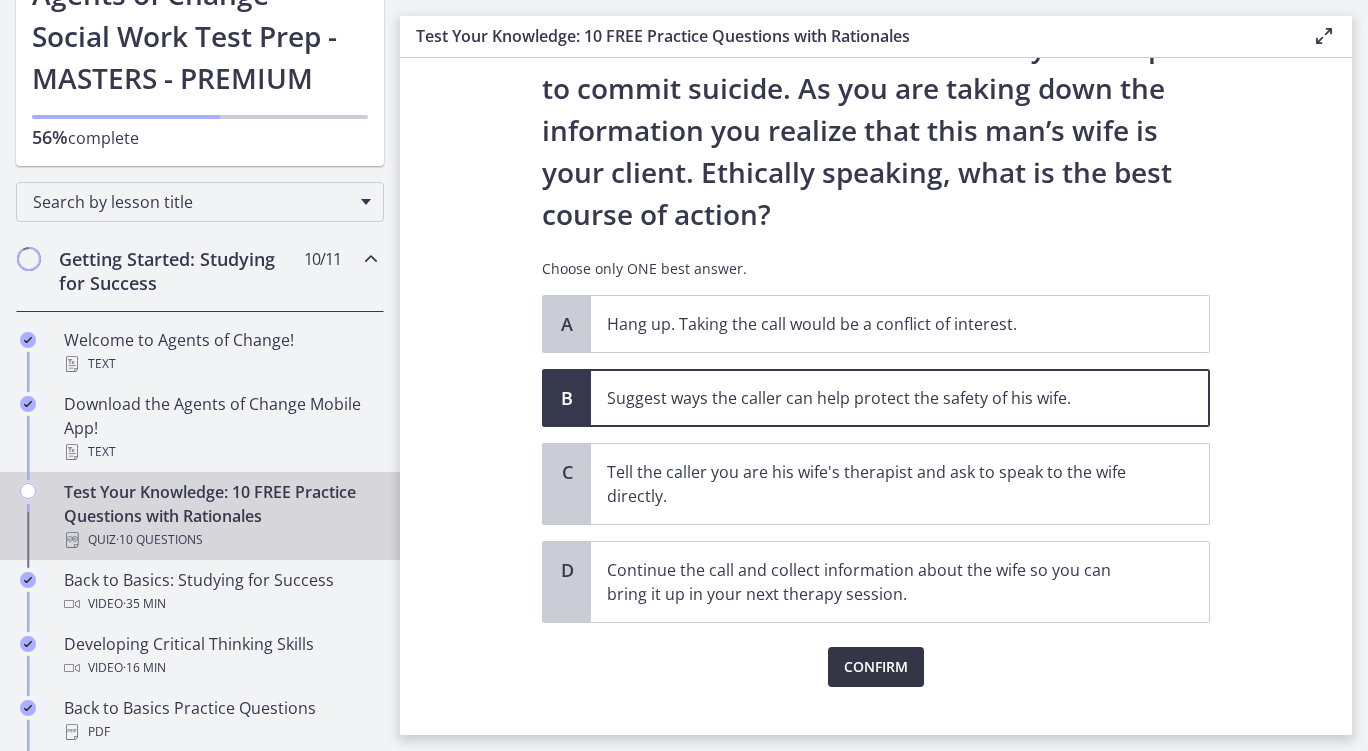 click on "Confirm" at bounding box center (876, 667) 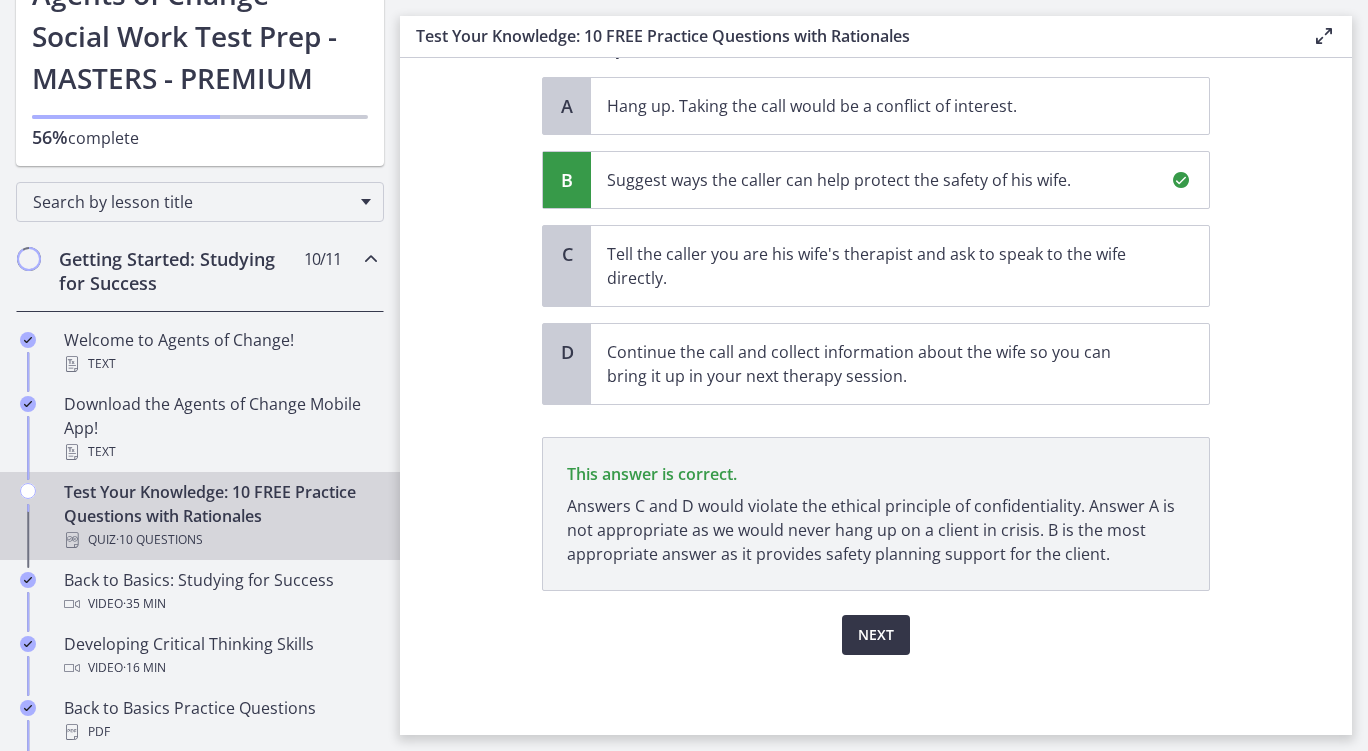 scroll, scrollTop: 428, scrollLeft: 0, axis: vertical 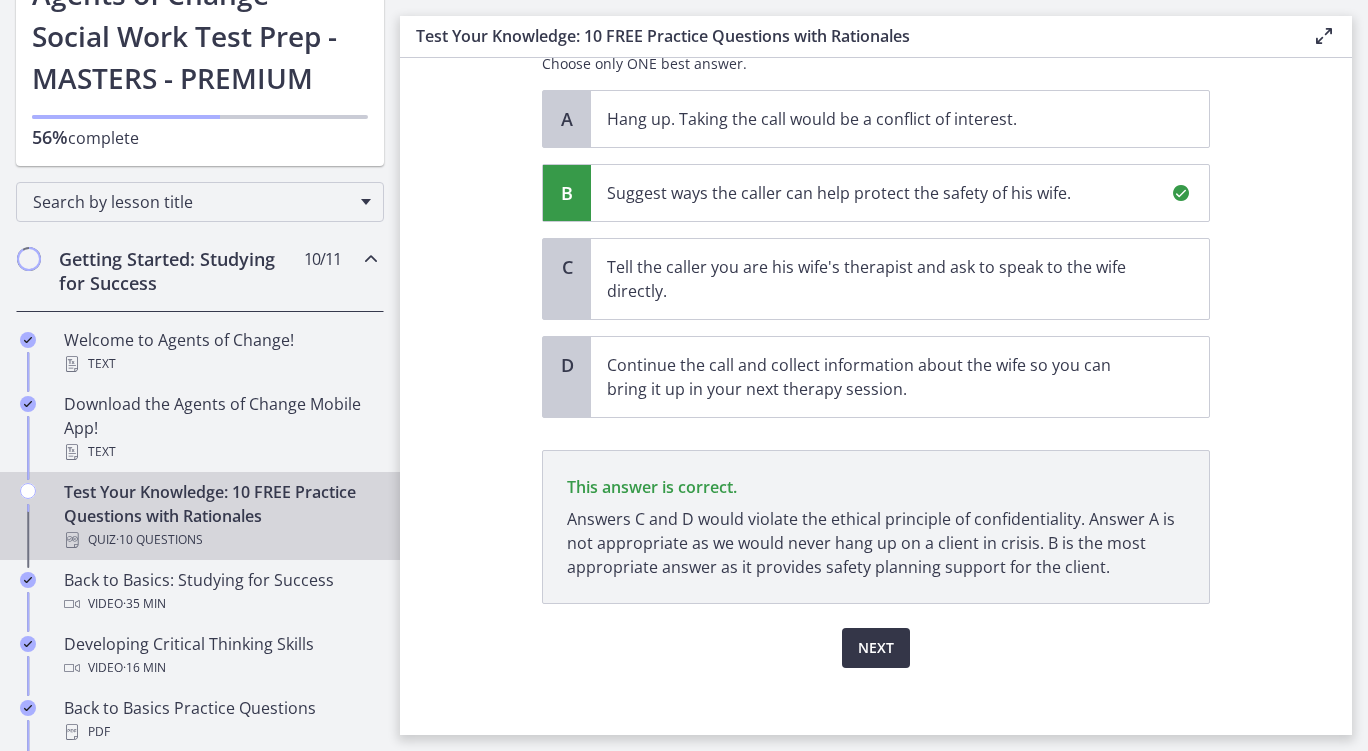 click on "Next" at bounding box center [876, 648] 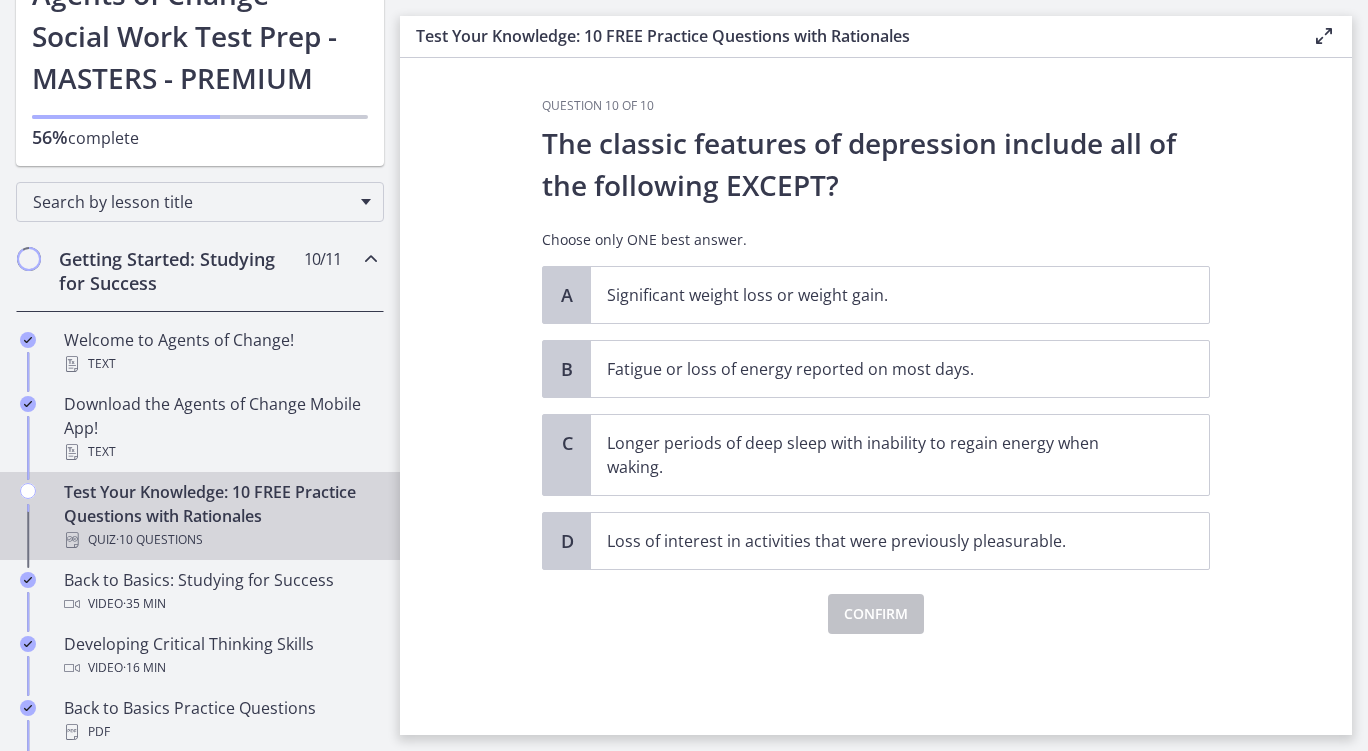 scroll, scrollTop: 0, scrollLeft: 0, axis: both 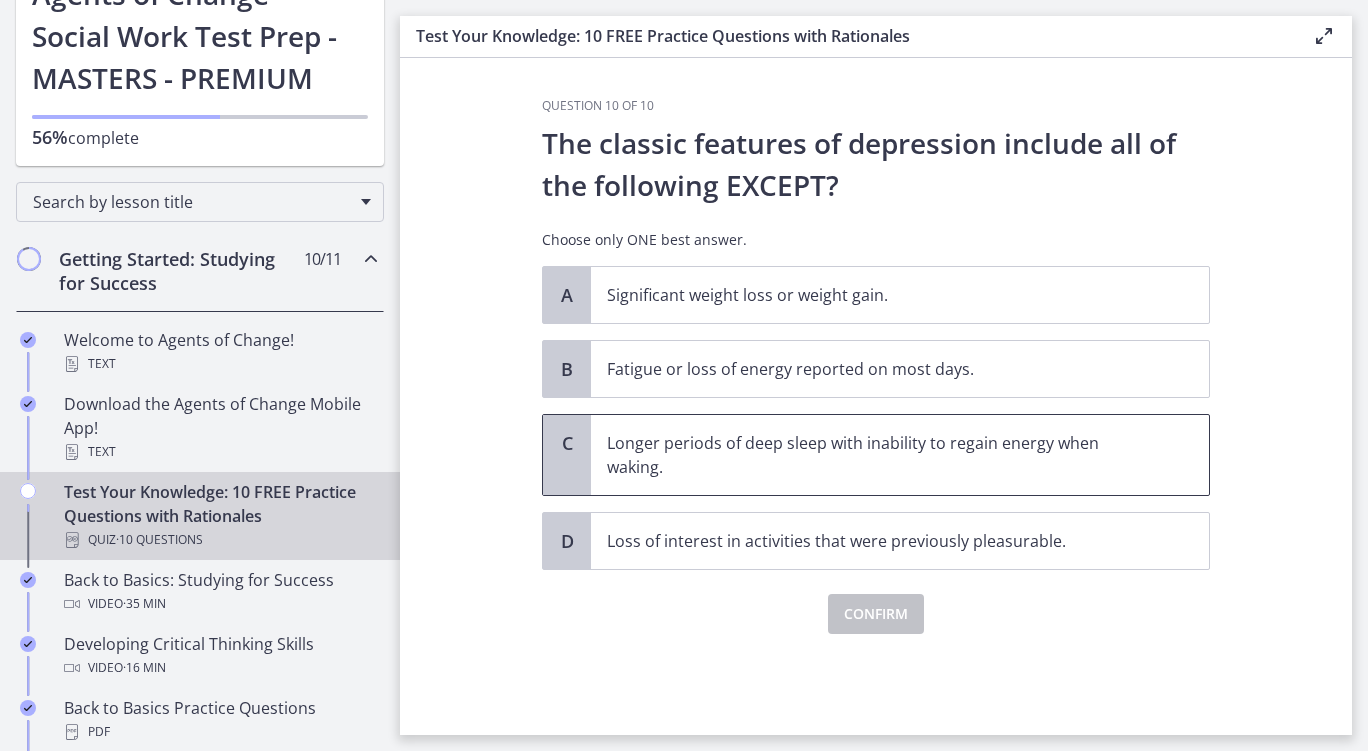 click on "Longer periods of deep sleep with inability to regain energy when waking." at bounding box center [880, 455] 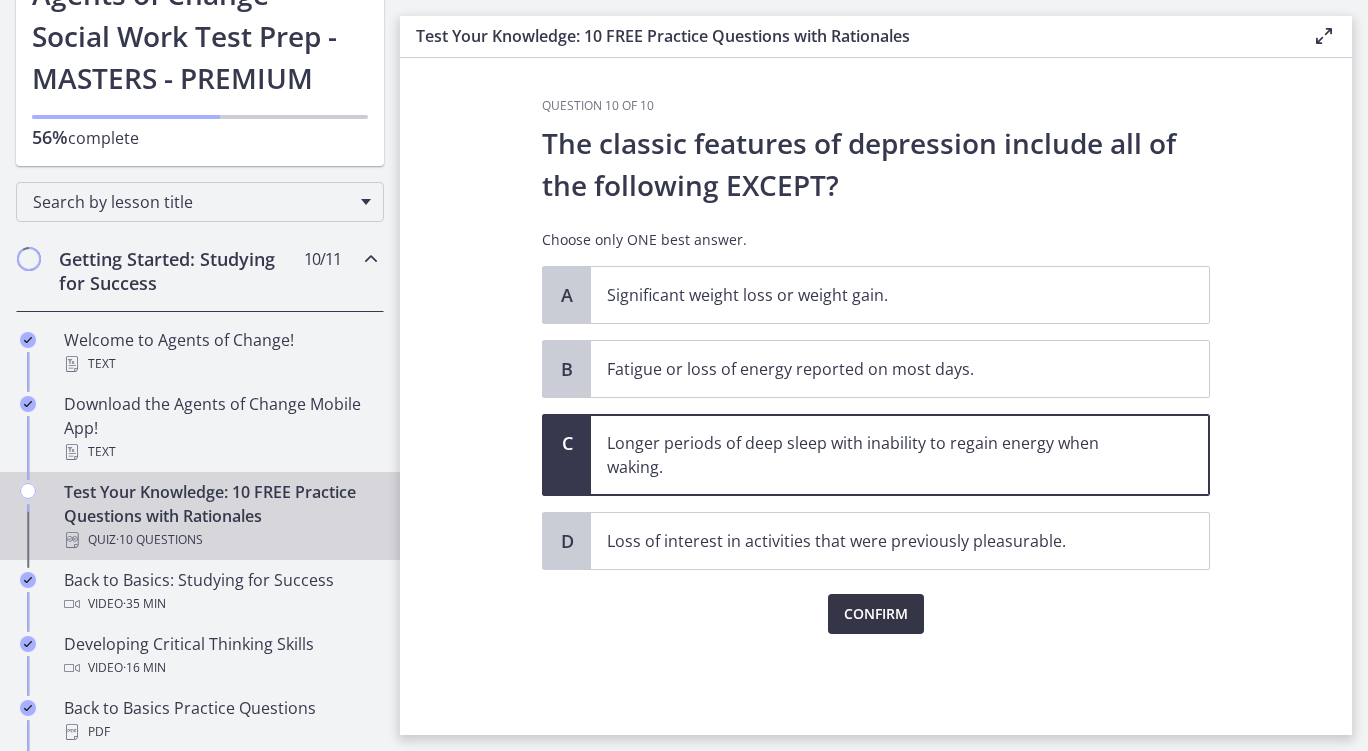 click on "Confirm" at bounding box center (876, 614) 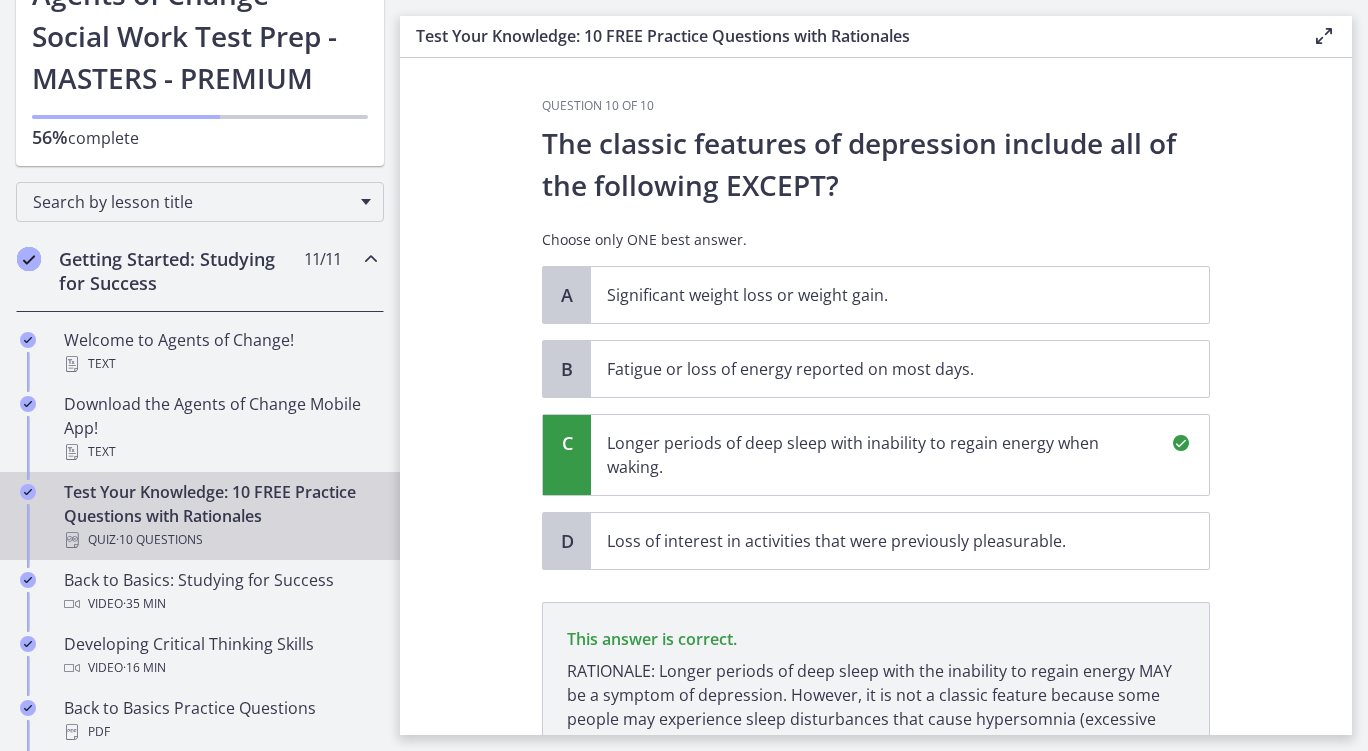scroll, scrollTop: 213, scrollLeft: 0, axis: vertical 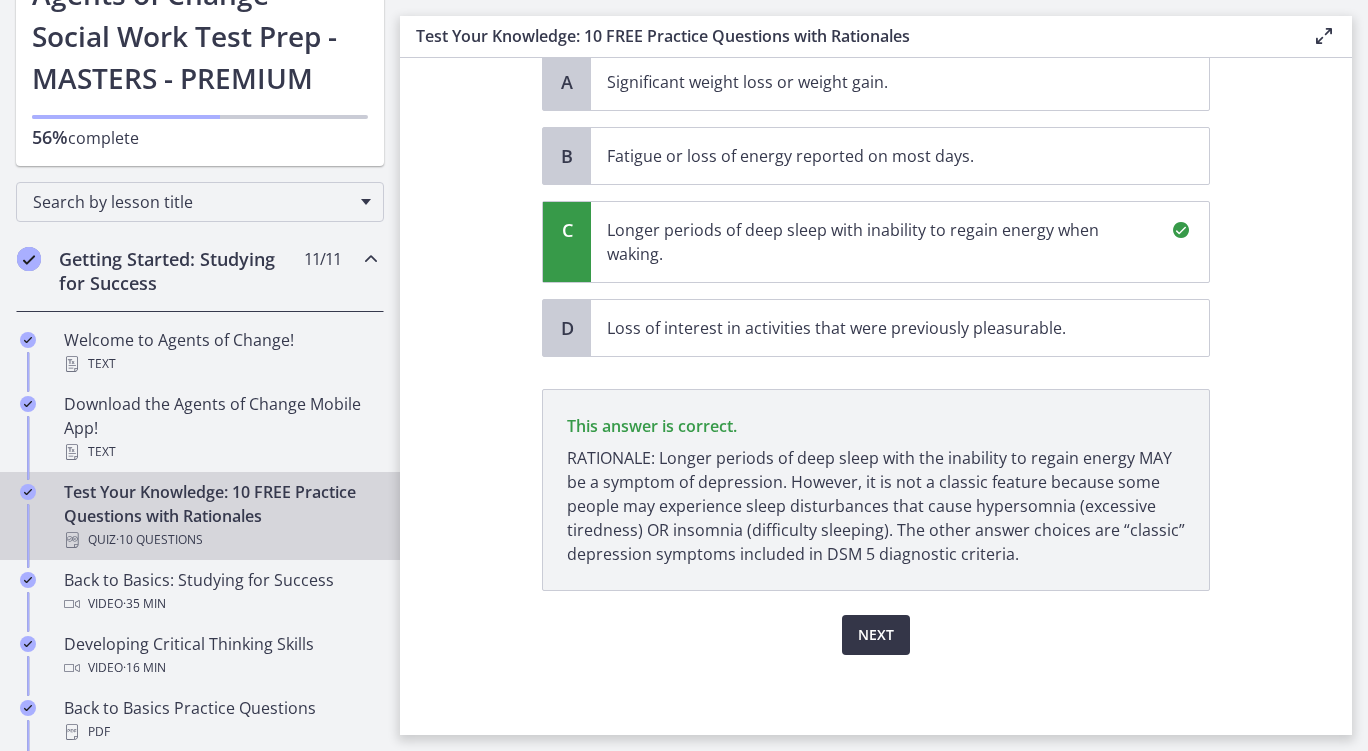 click on "Next" at bounding box center [876, 635] 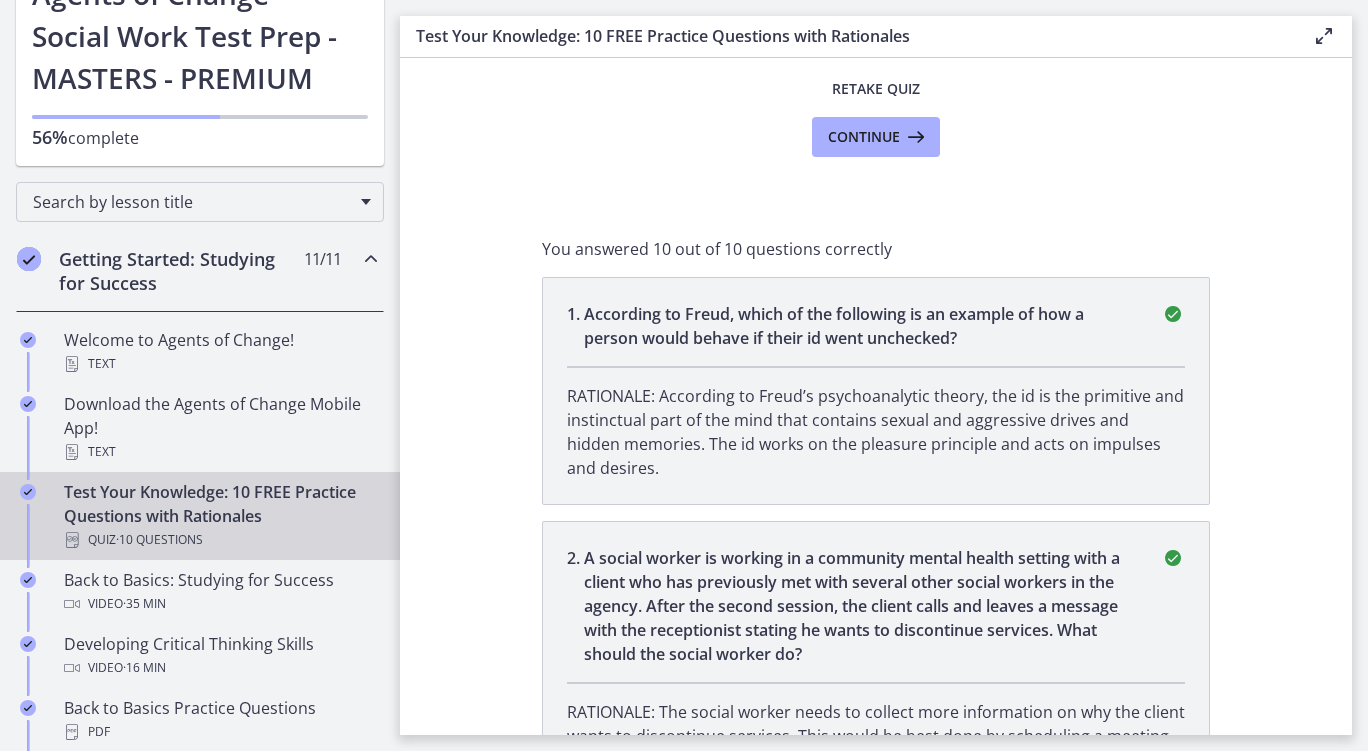 scroll, scrollTop: 0, scrollLeft: 0, axis: both 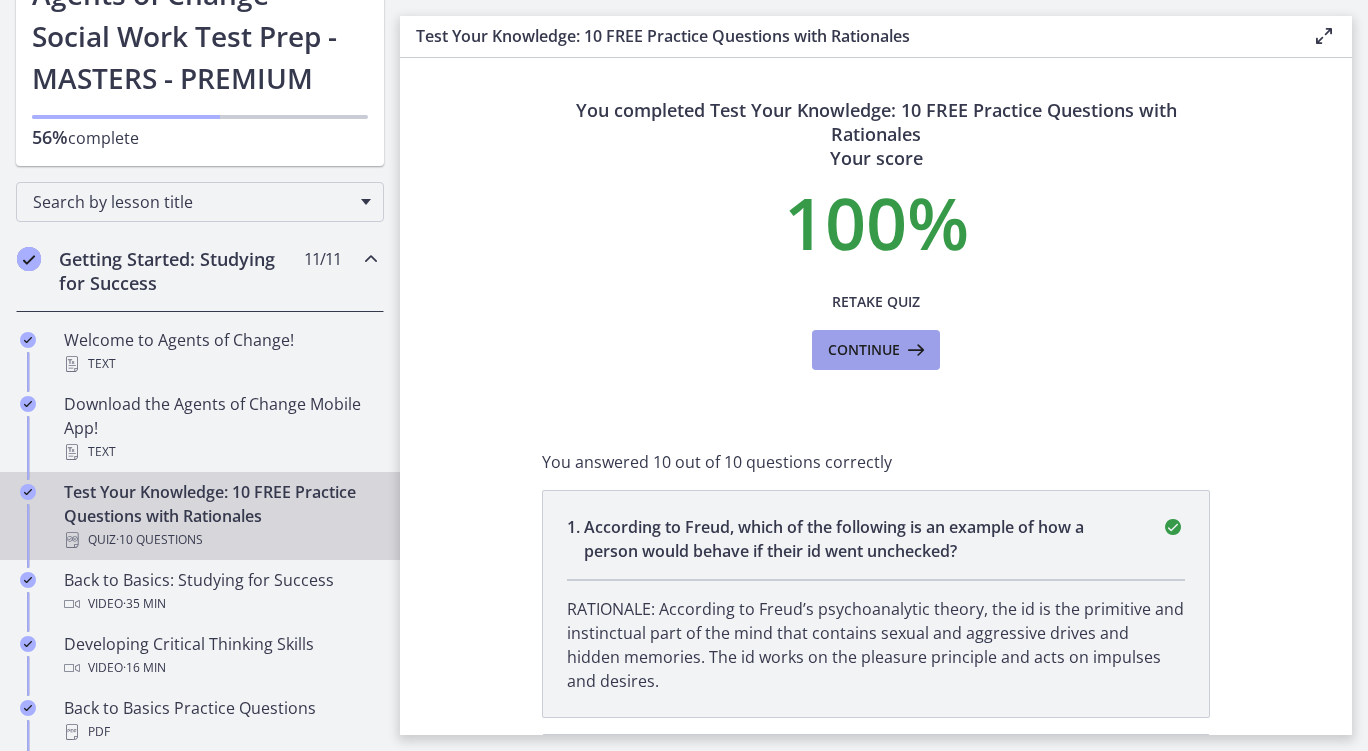 click on "Continue" at bounding box center [864, 350] 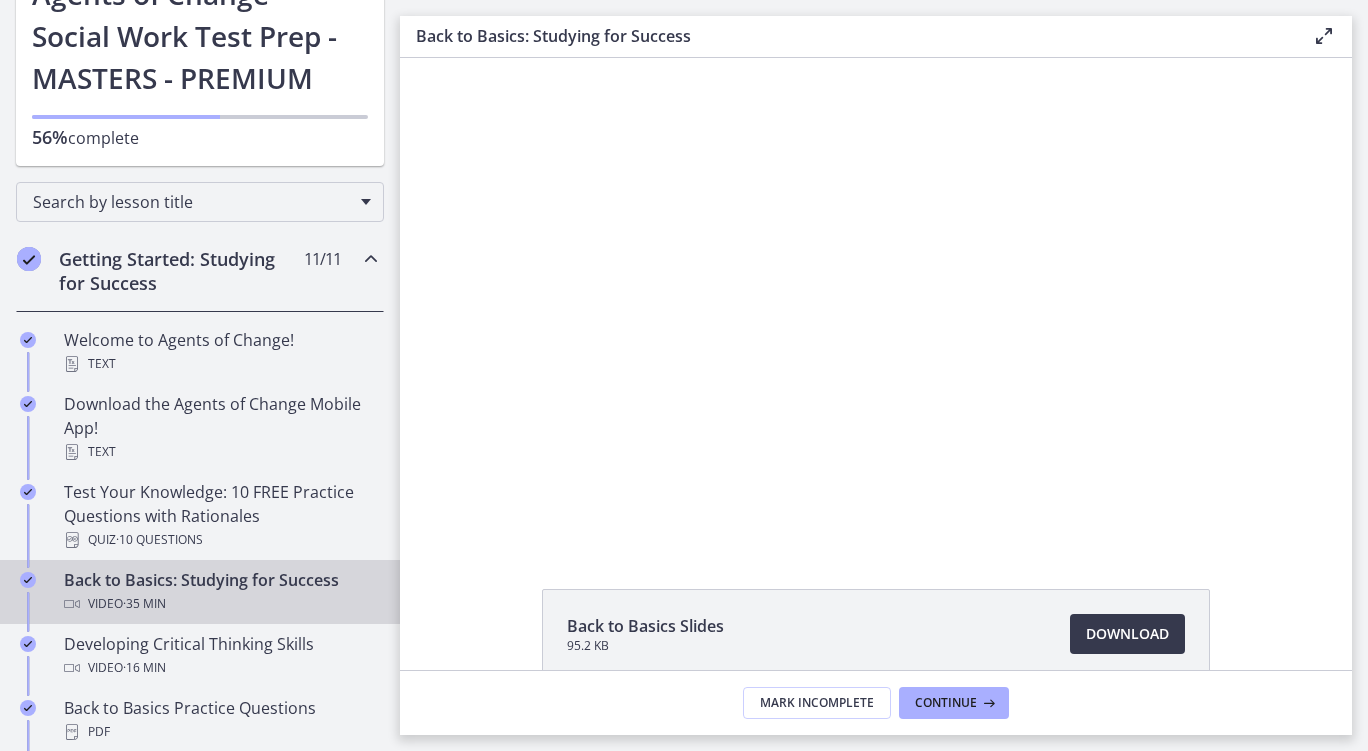 scroll, scrollTop: 0, scrollLeft: 0, axis: both 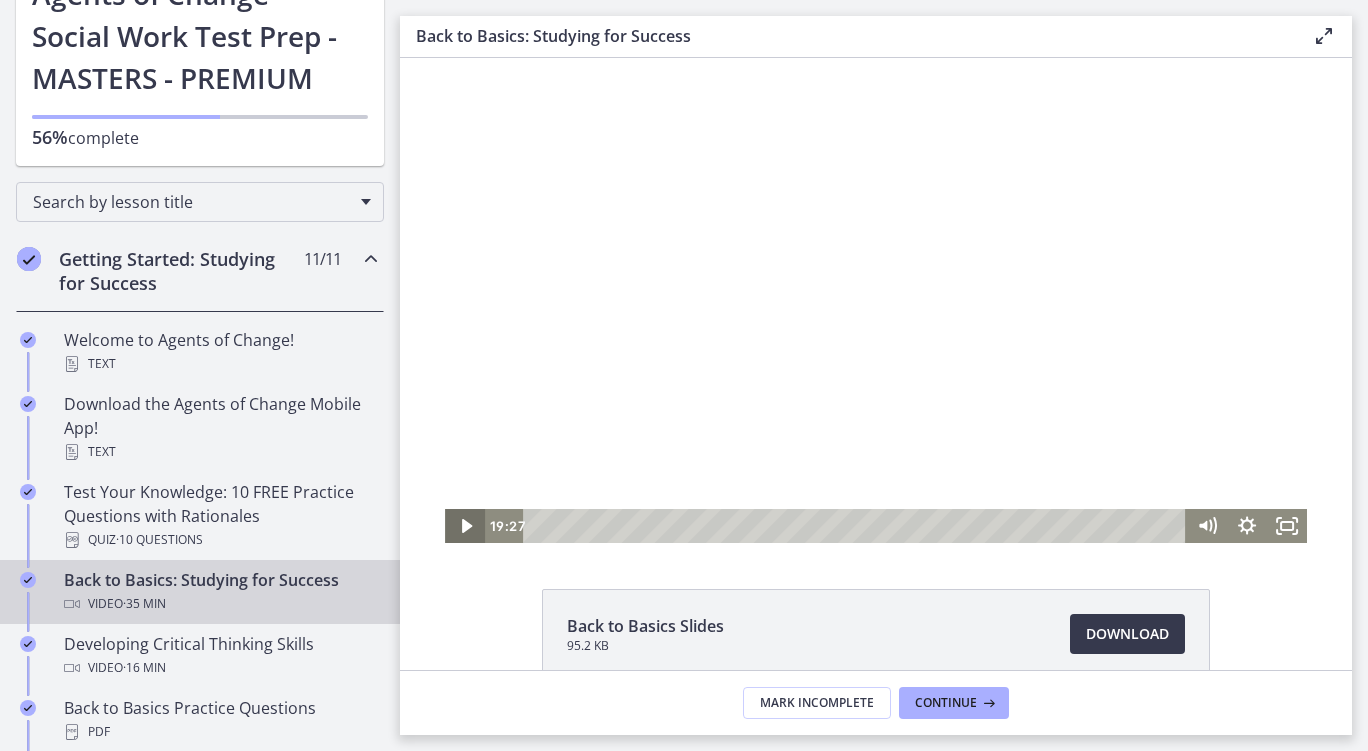 click 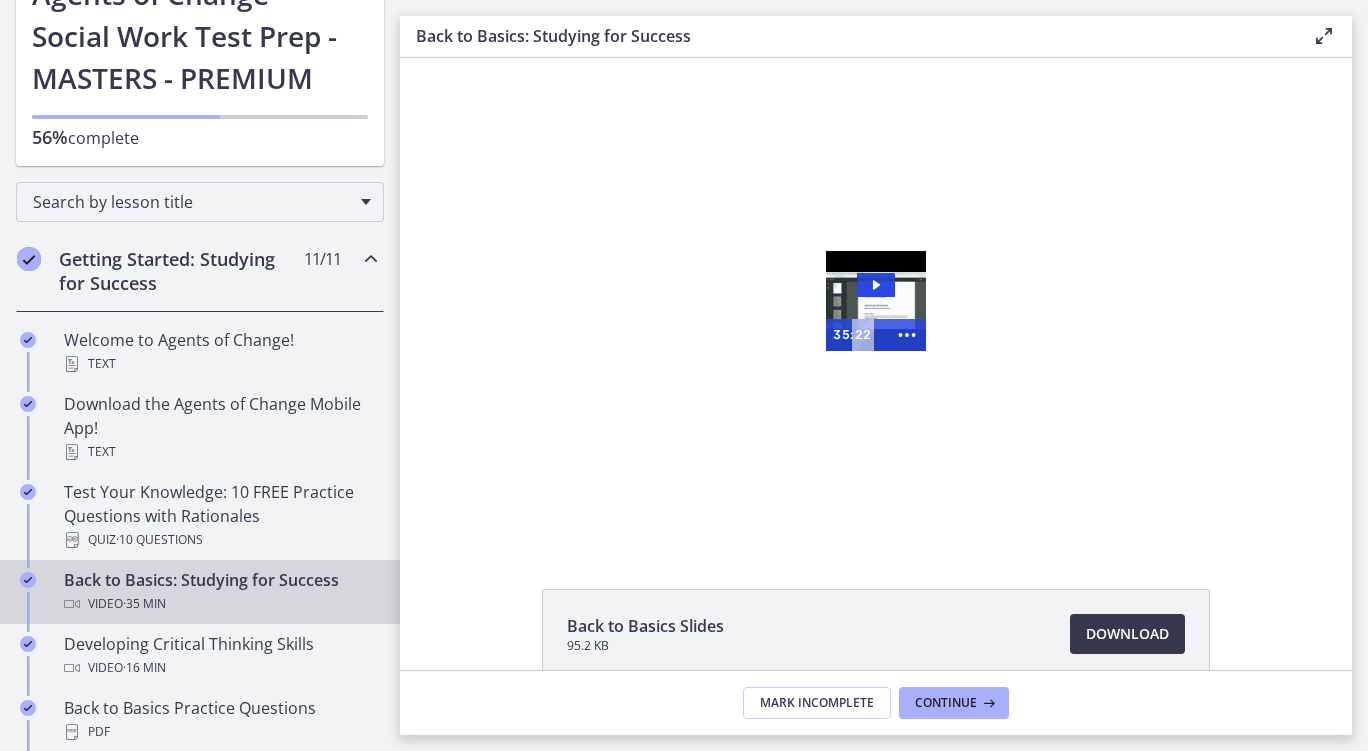 scroll, scrollTop: 0, scrollLeft: 0, axis: both 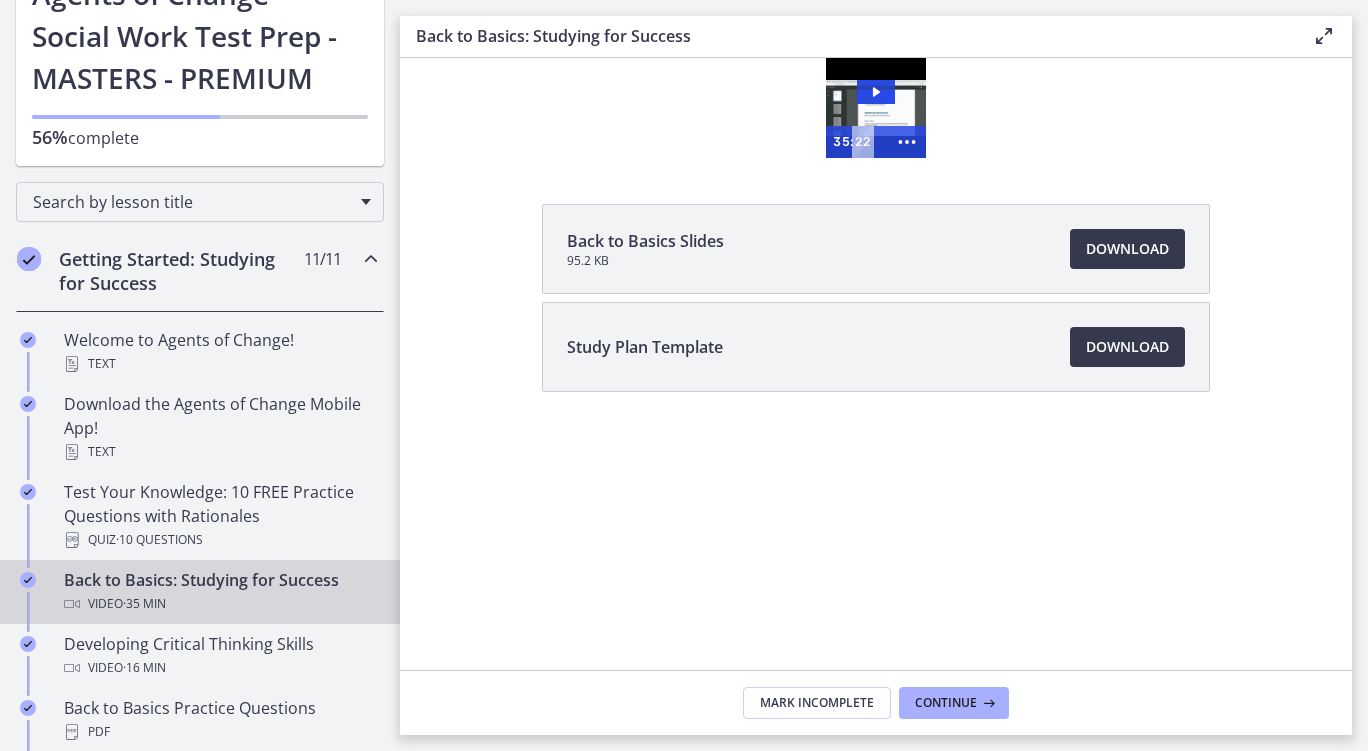 click on "·  35 min" at bounding box center [144, 604] 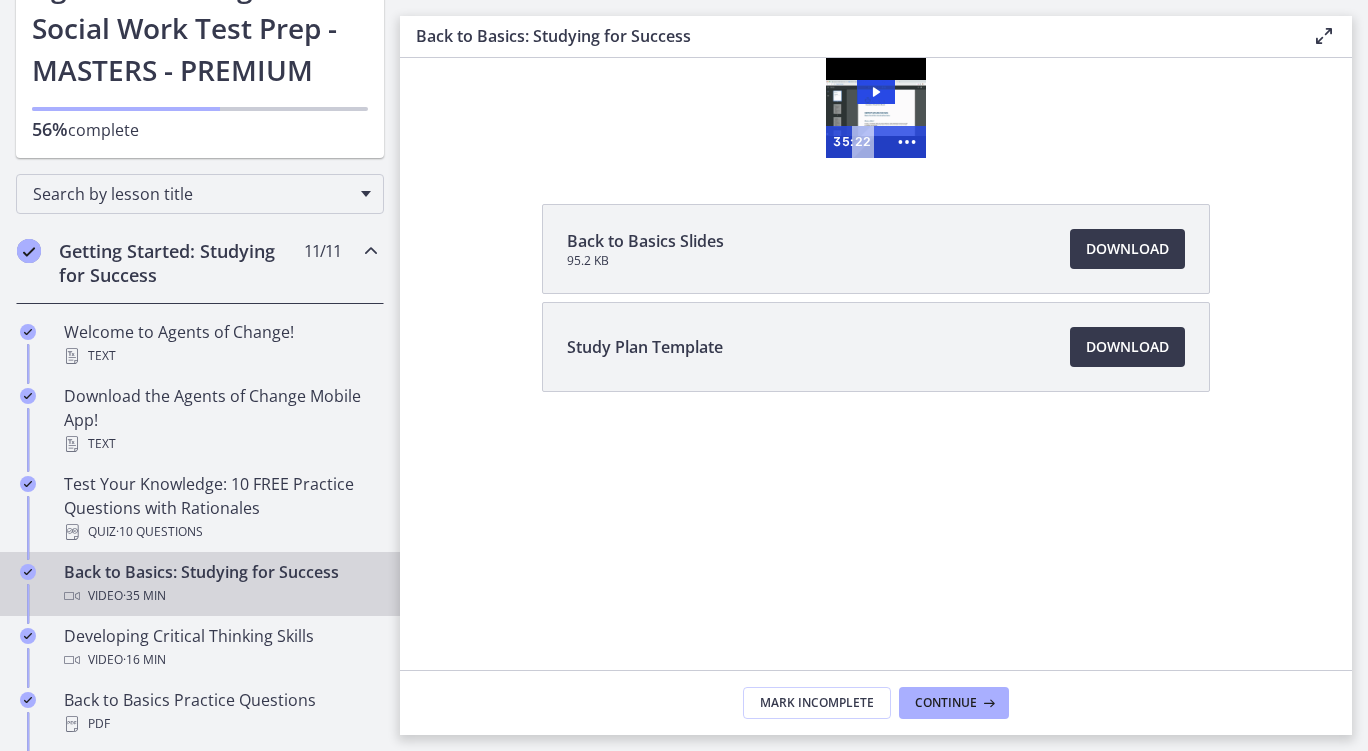 click on "Mark Incomplete
Continue" at bounding box center (876, 702) 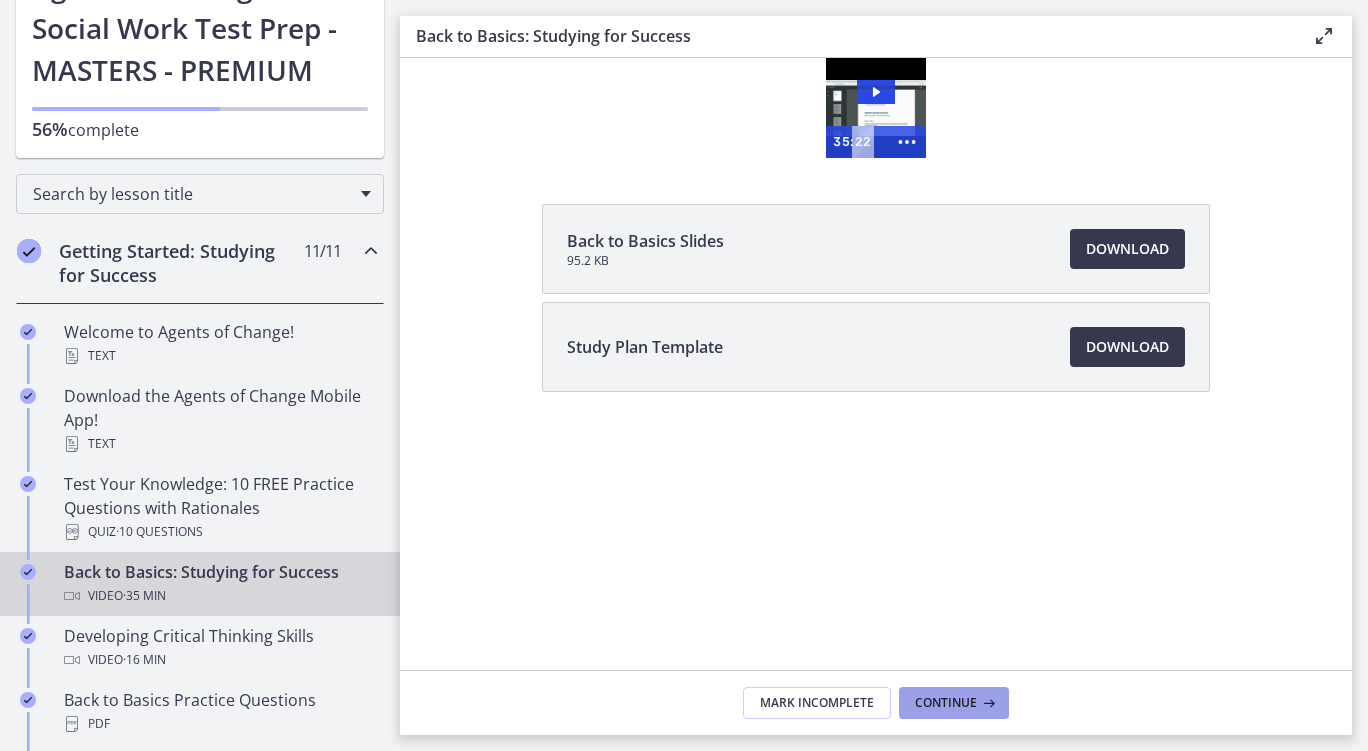 click on "Continue" at bounding box center [954, 703] 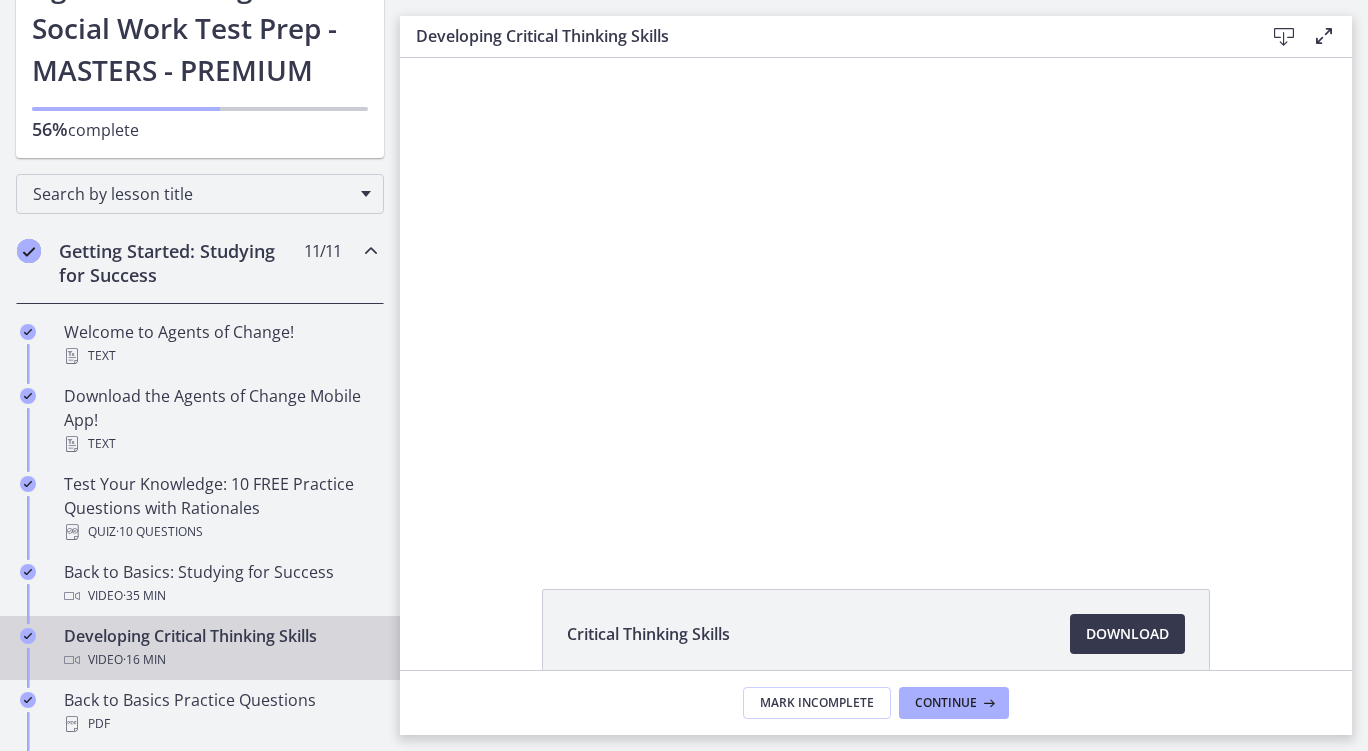scroll, scrollTop: 0, scrollLeft: 0, axis: both 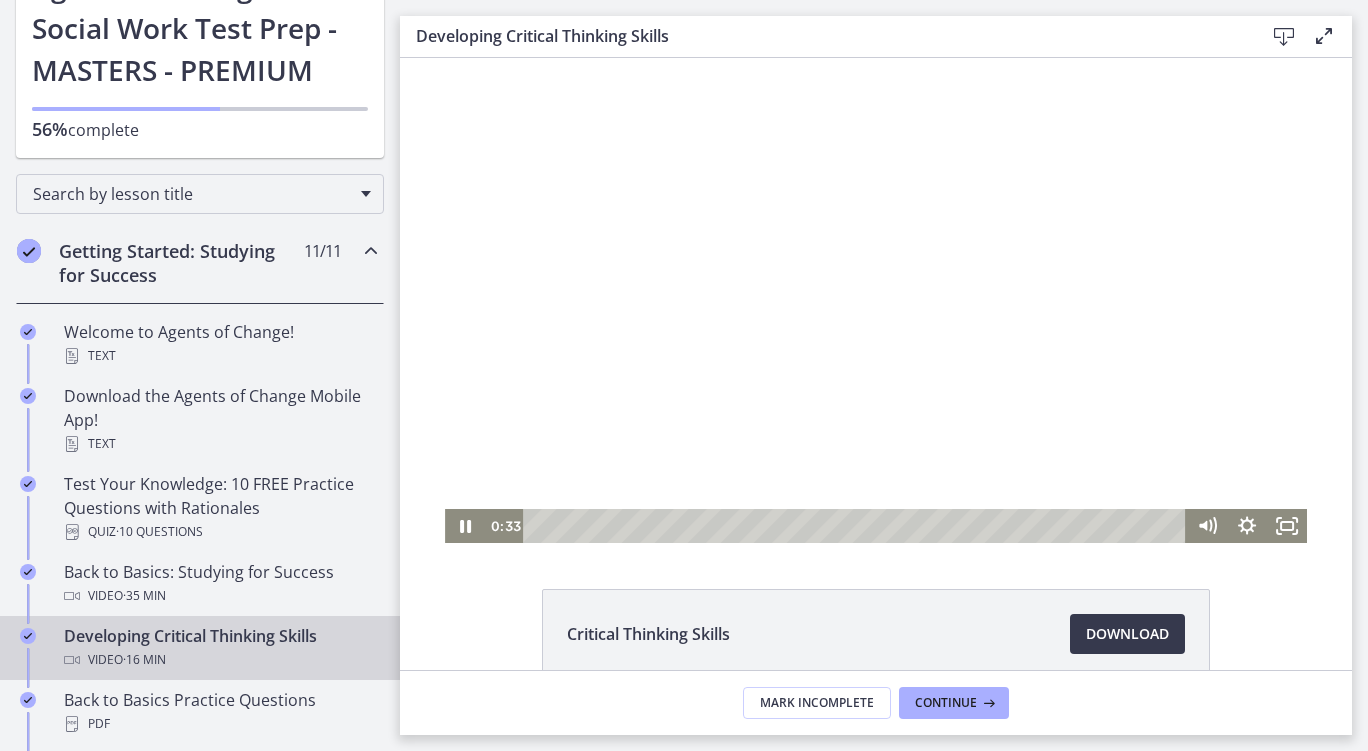 click at bounding box center (876, 300) 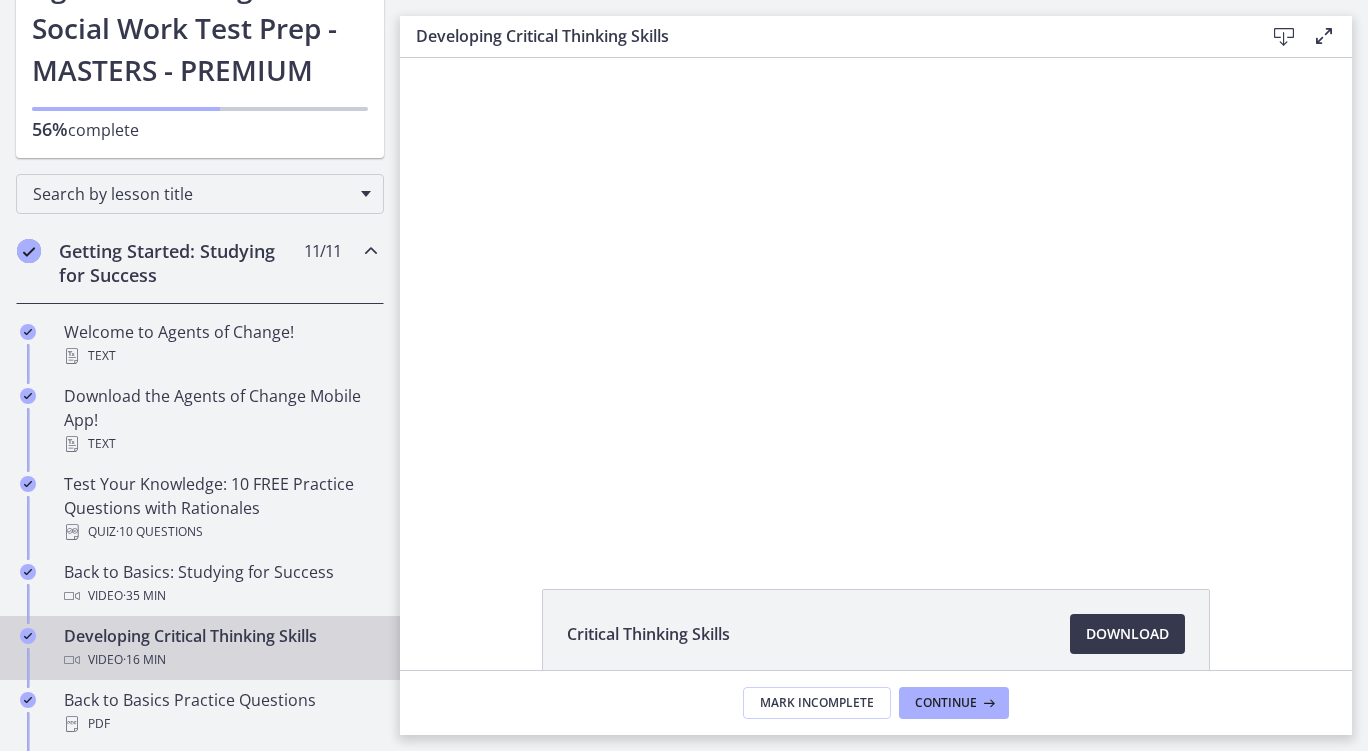 type 